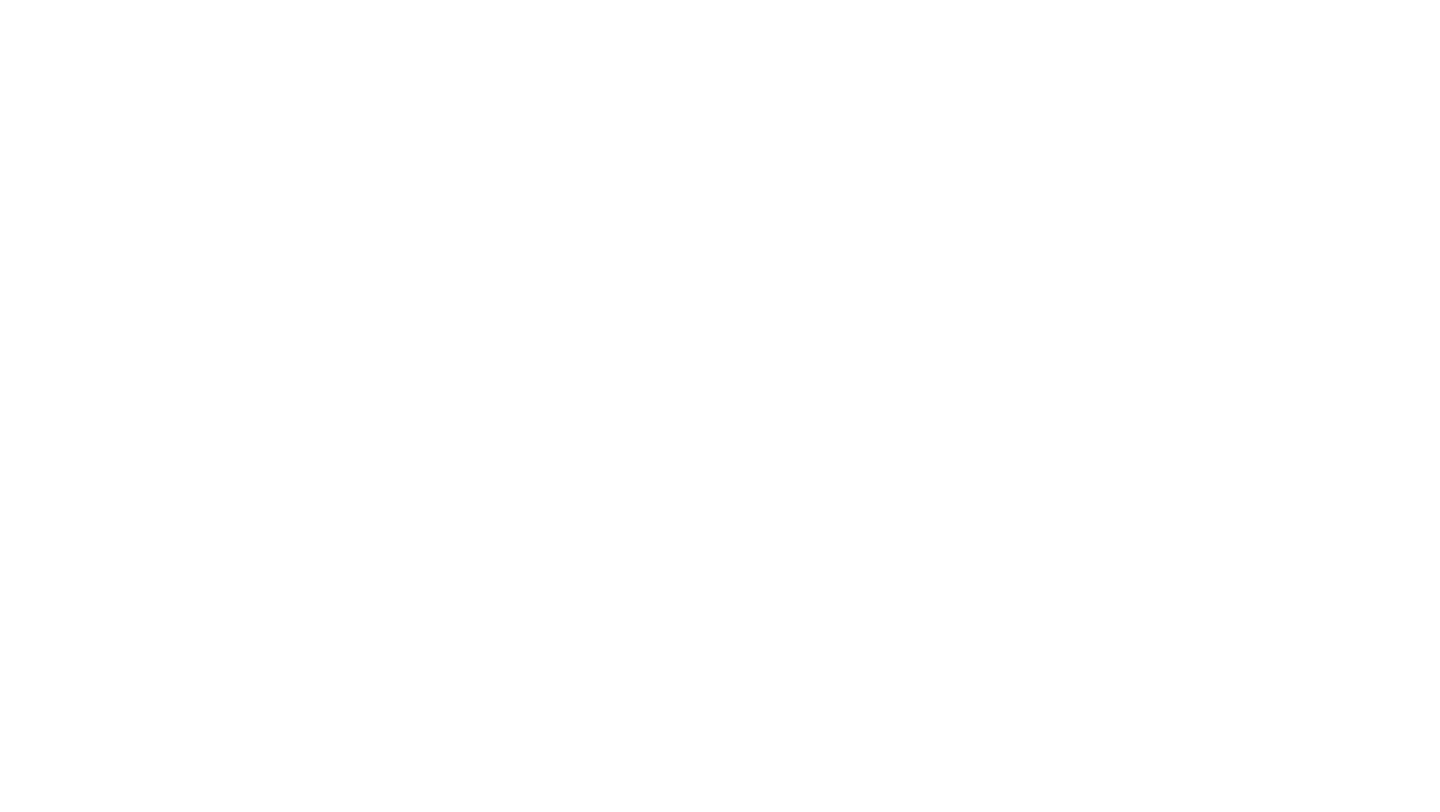 scroll, scrollTop: 0, scrollLeft: 0, axis: both 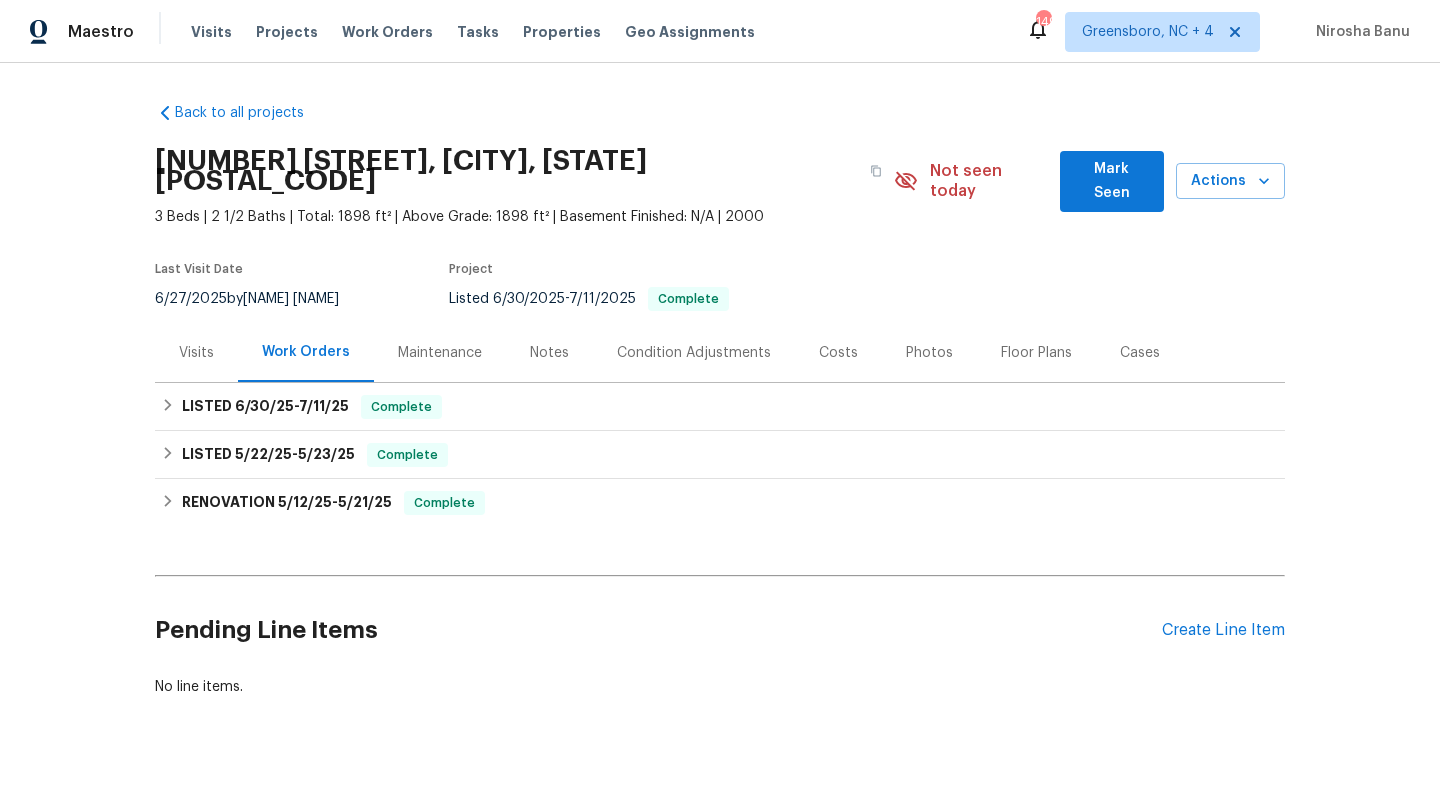 click on "6/27/2025  by  Andrew McCuskey" at bounding box center [259, 299] 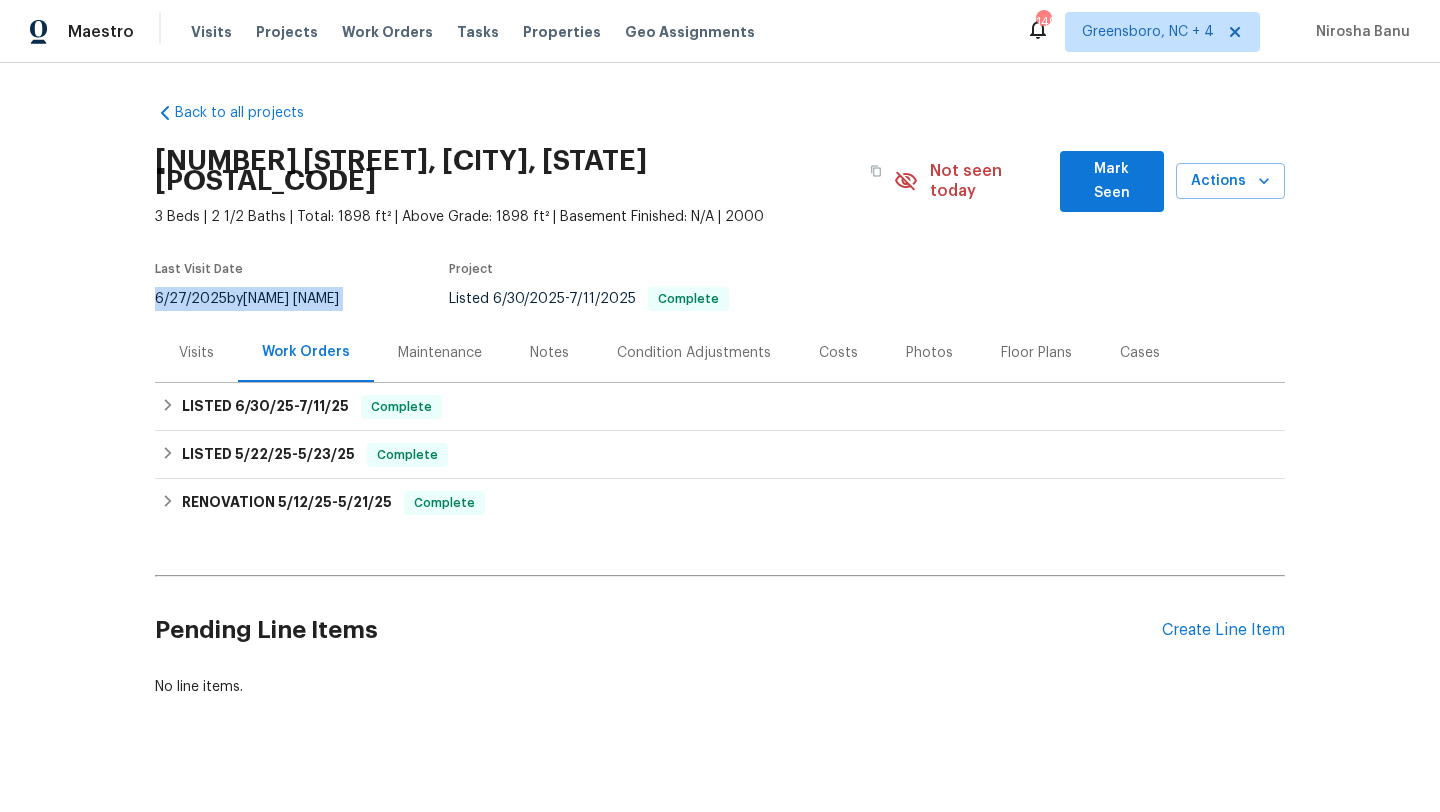 click on "6/27/2025  by  Andrew McCuskey" at bounding box center (259, 299) 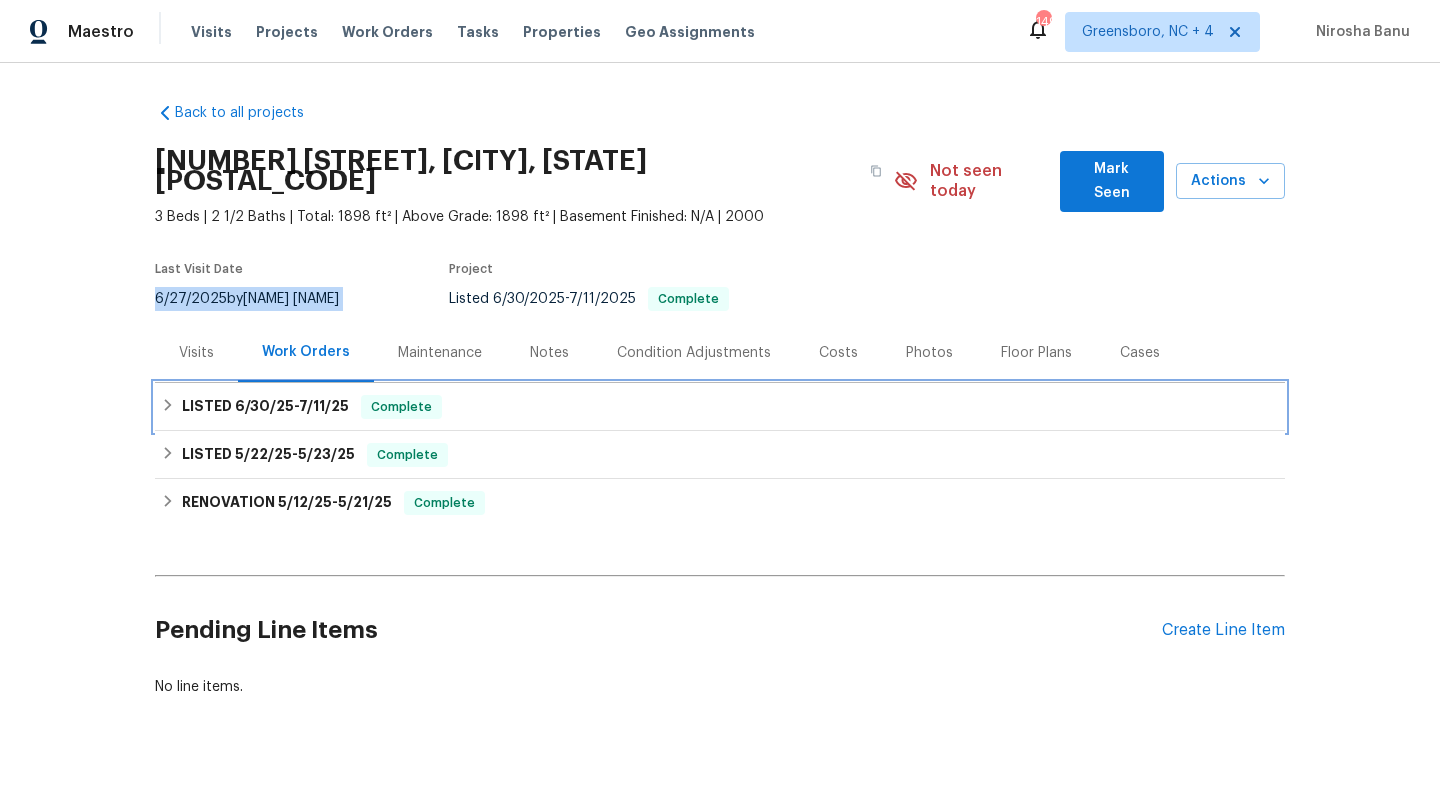click on "LISTED   6/30/25  -  7/11/25" at bounding box center [265, 407] 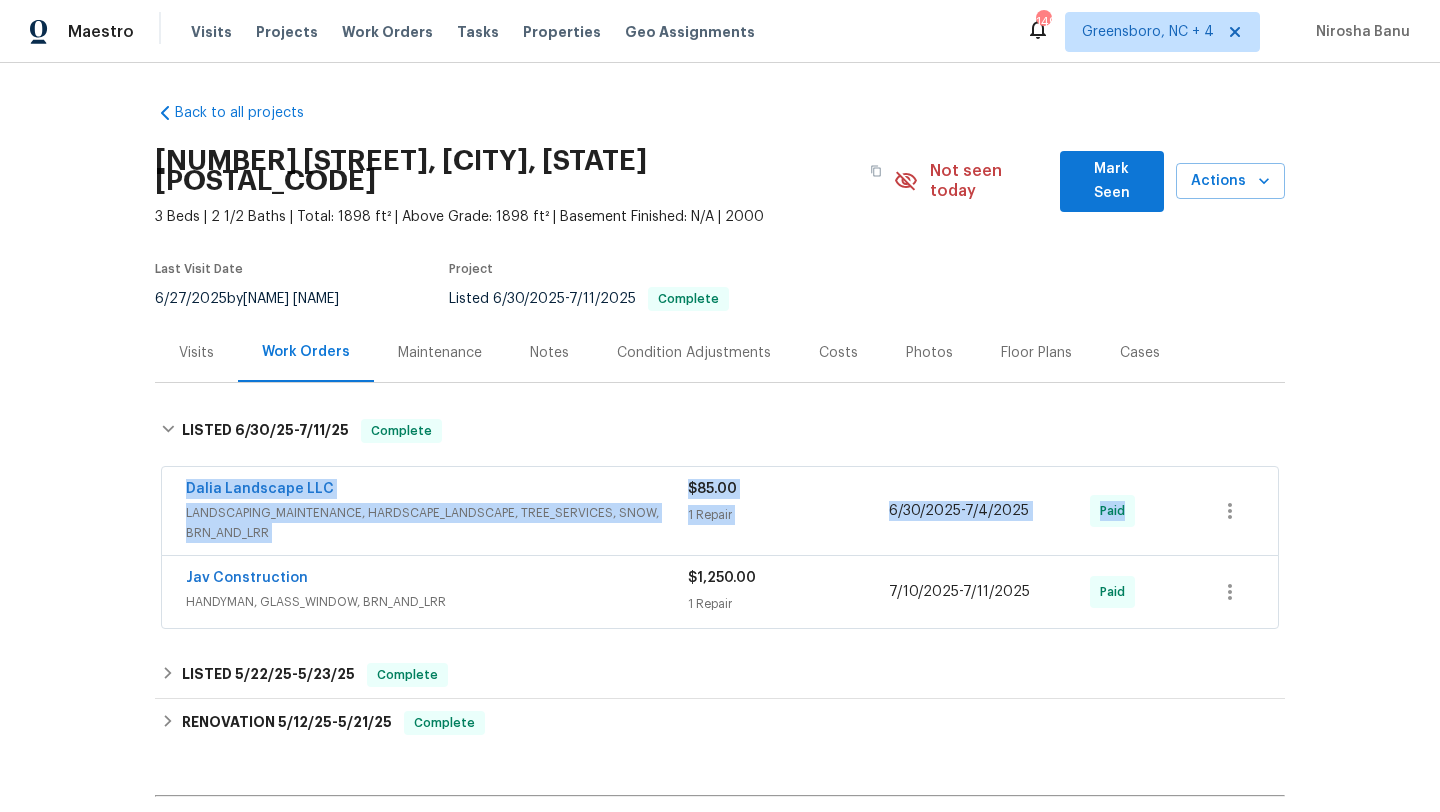 drag, startPoint x: 164, startPoint y: 447, endPoint x: 1126, endPoint y: 478, distance: 962.4993 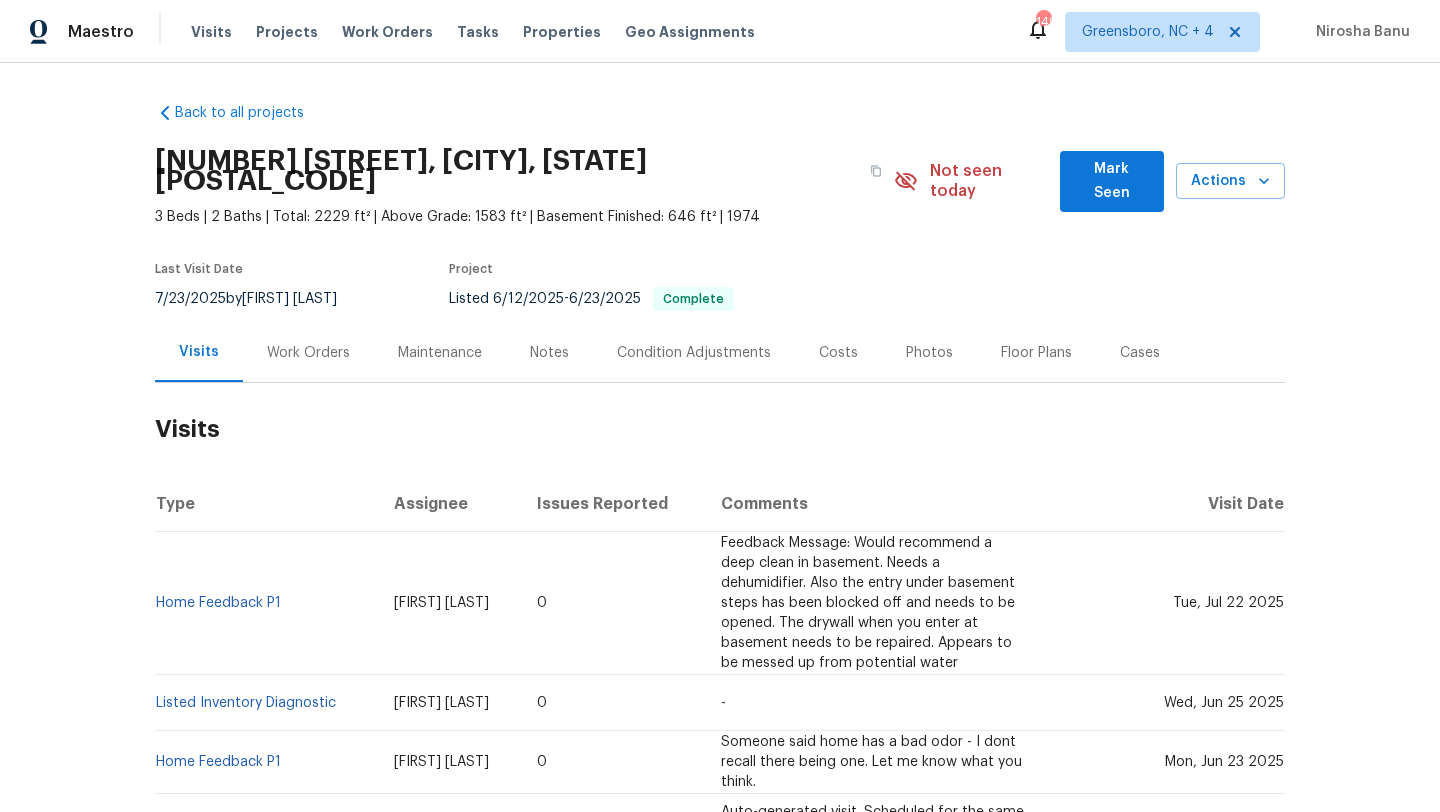 scroll, scrollTop: 0, scrollLeft: 0, axis: both 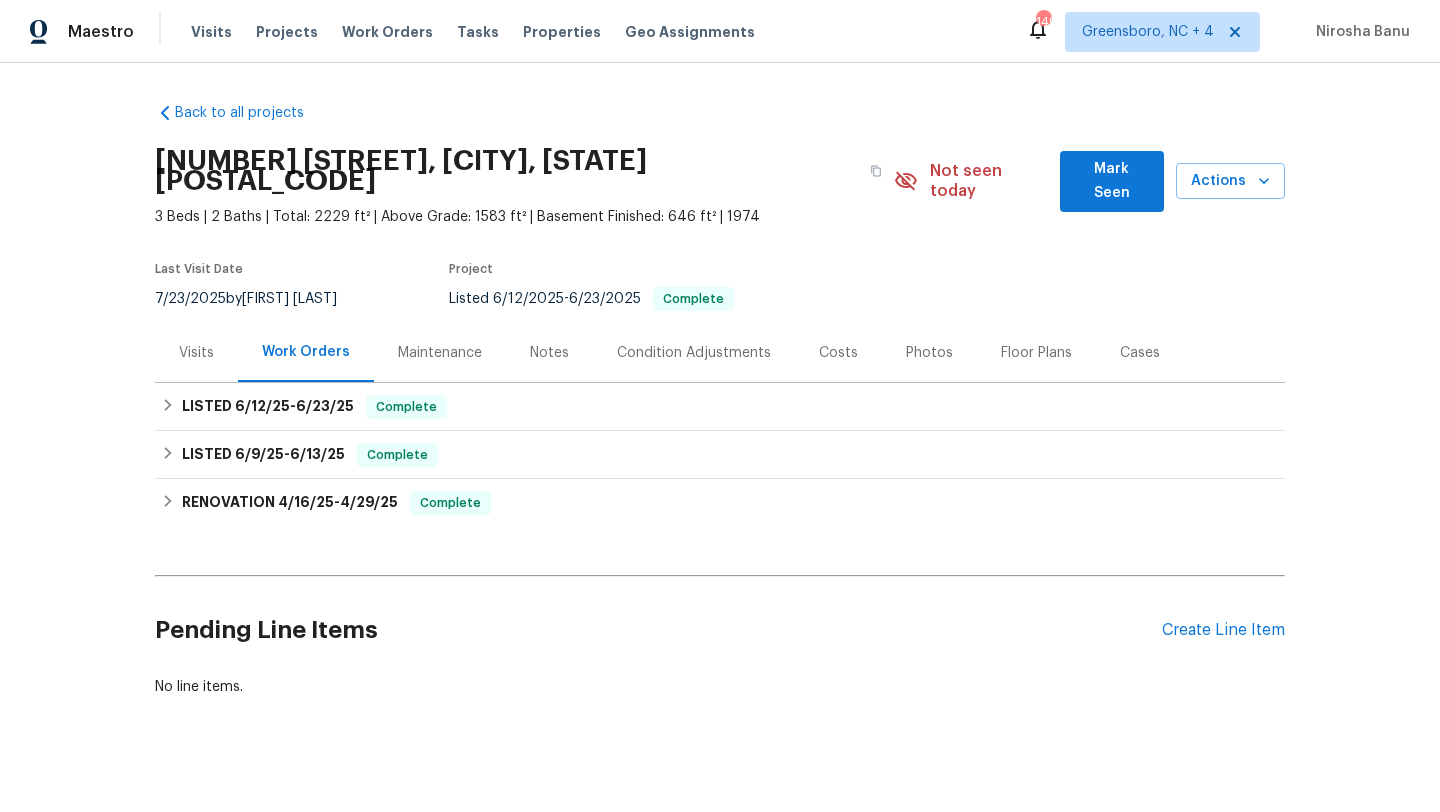 click on "Work Orders" at bounding box center [306, 352] 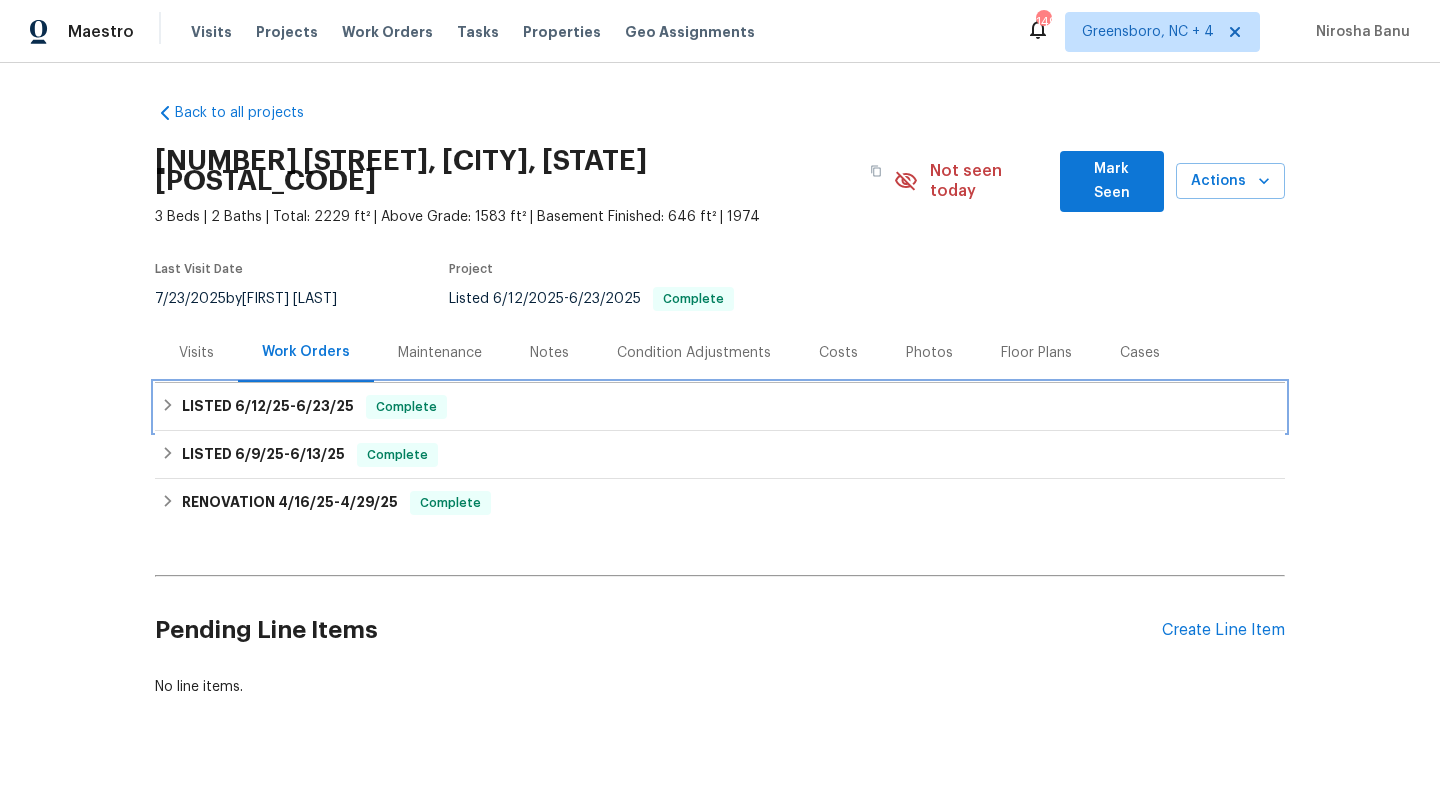 click on "6/23/25" at bounding box center (325, 406) 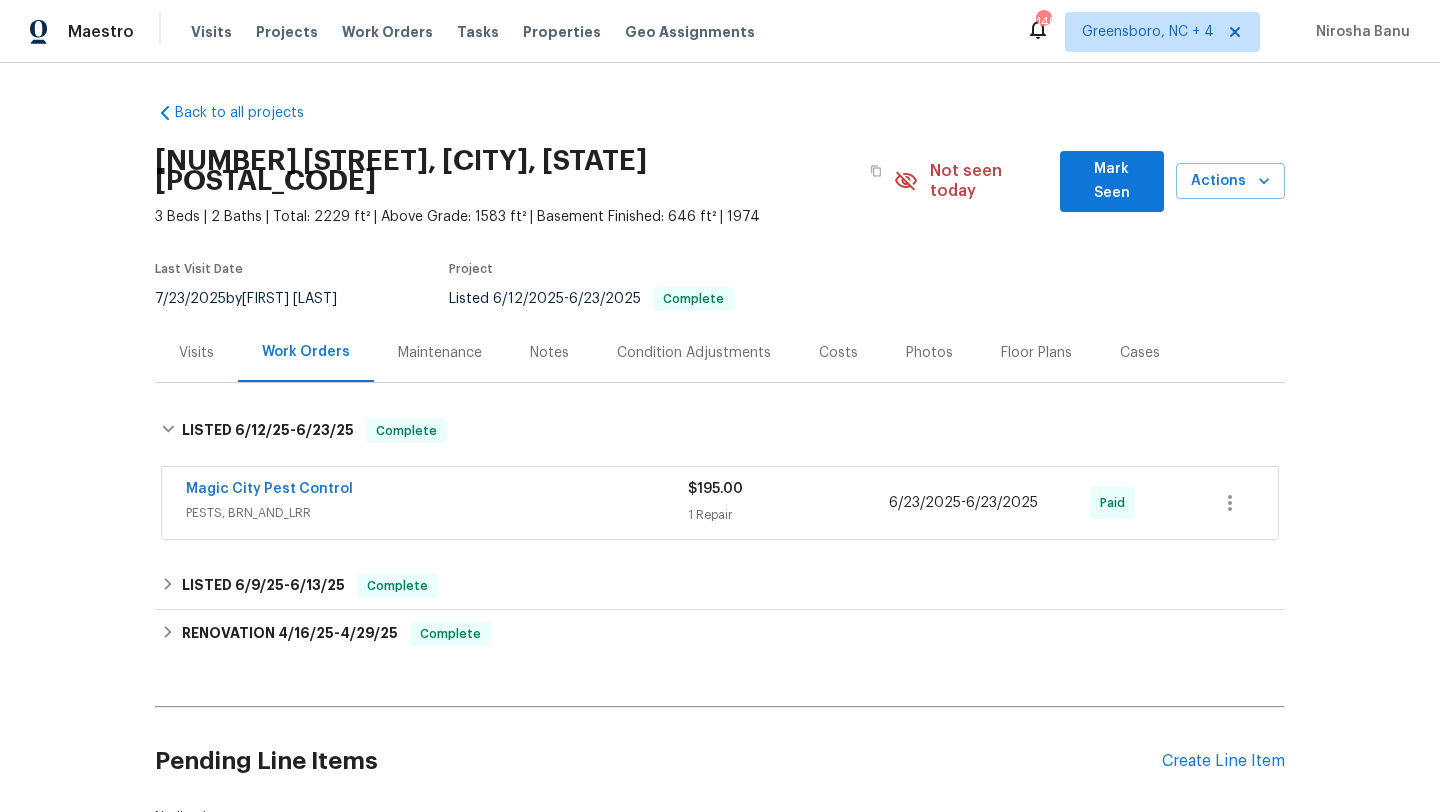 click on "Cases" at bounding box center [1140, 353] 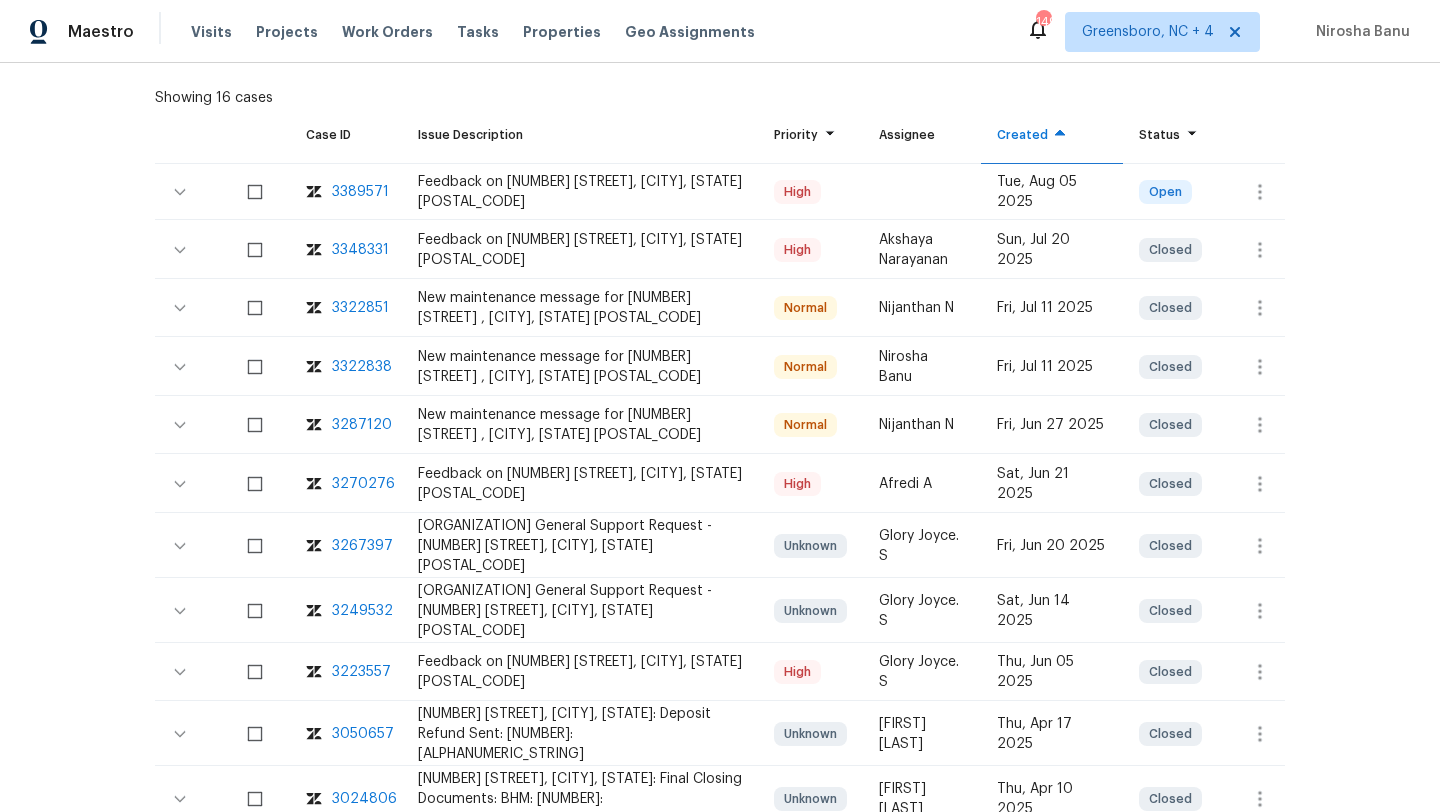 scroll, scrollTop: 415, scrollLeft: 0, axis: vertical 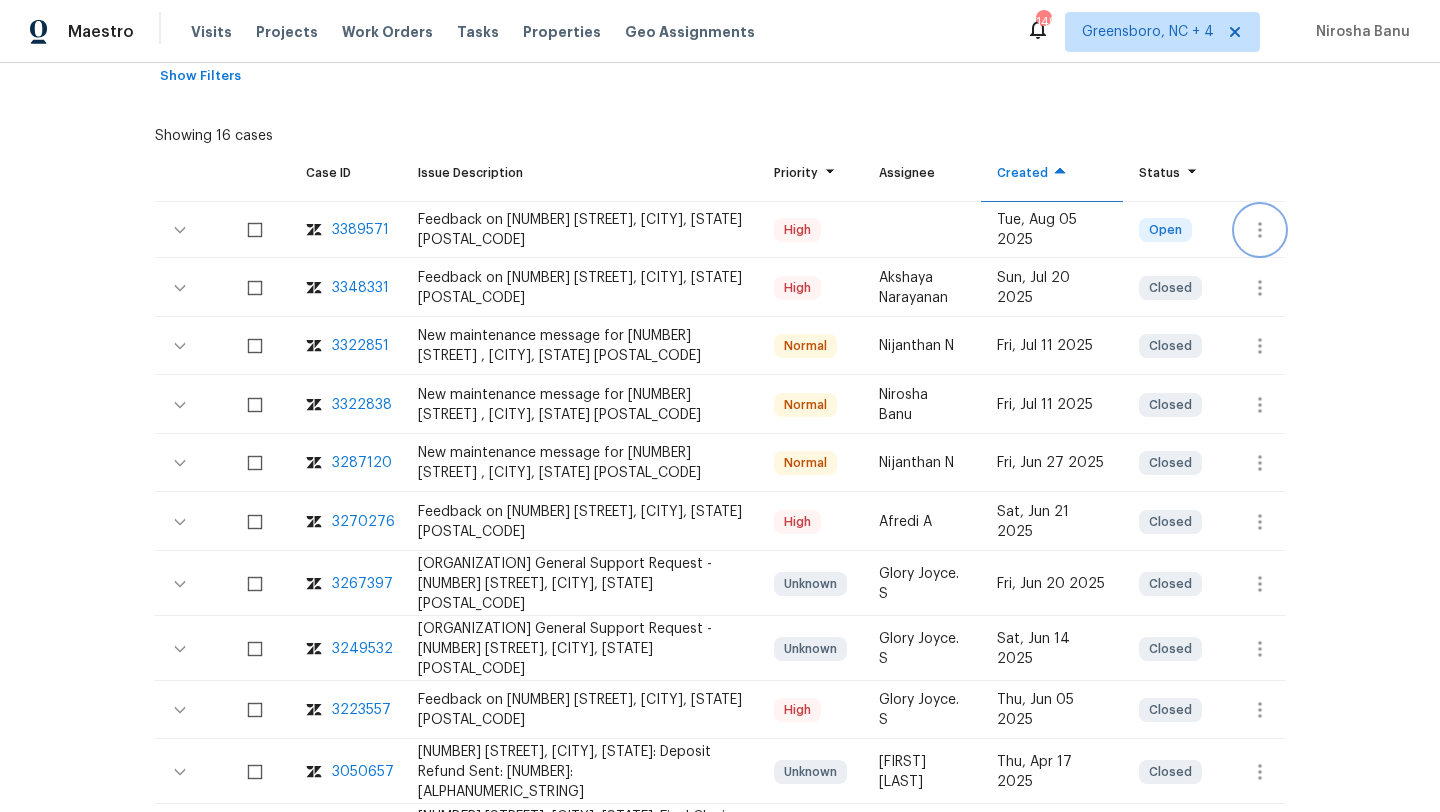 click 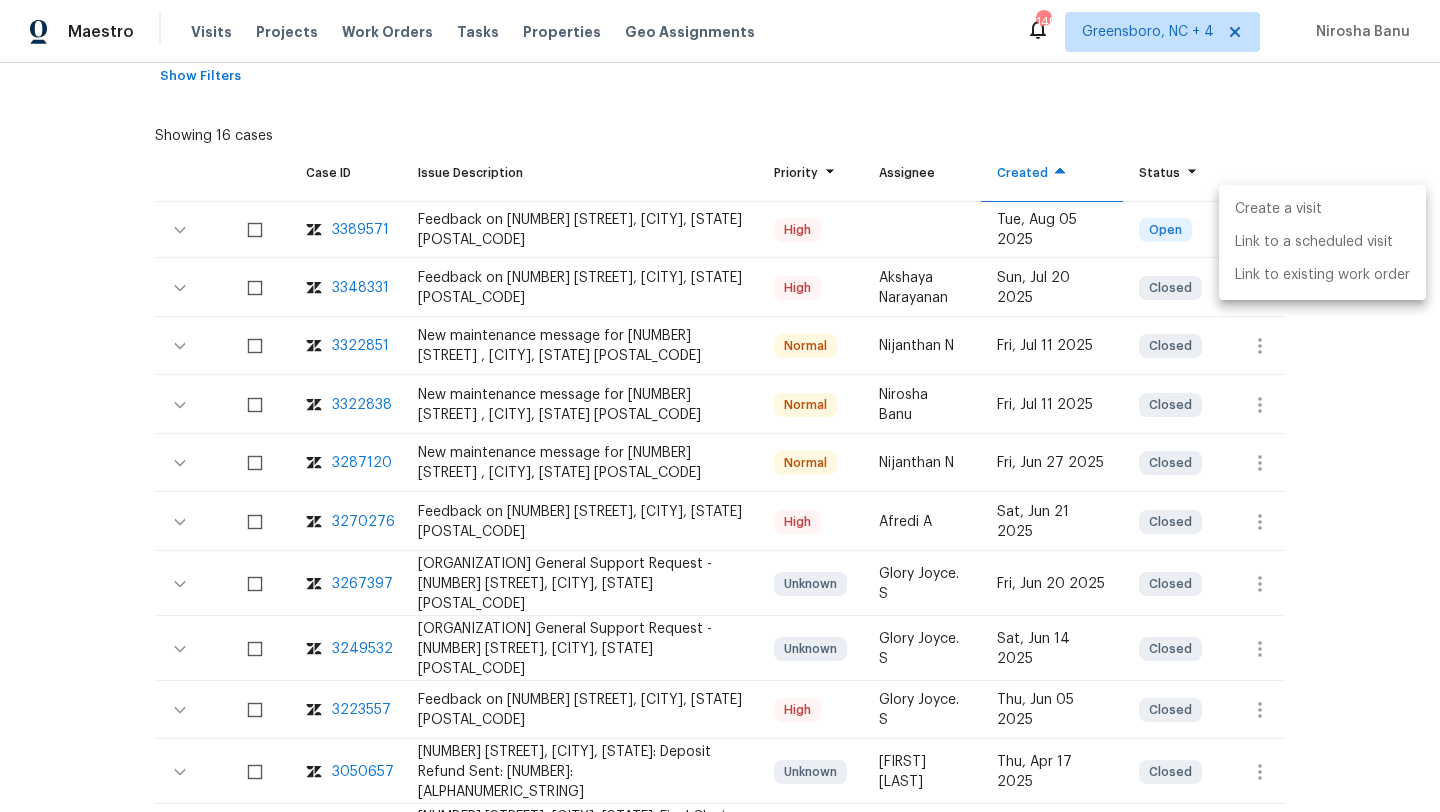 click on "Create a visit" at bounding box center [1322, 209] 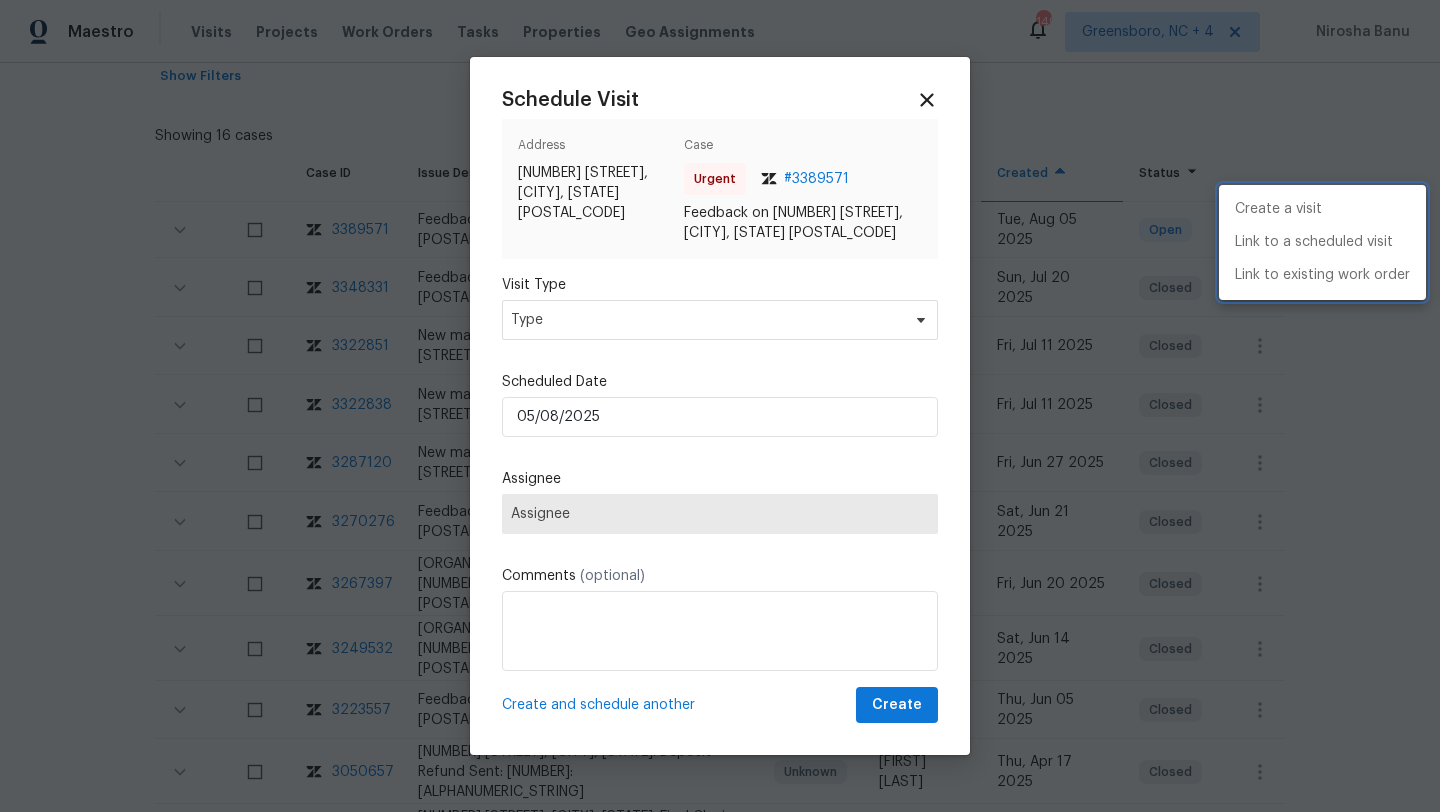 click at bounding box center [720, 406] 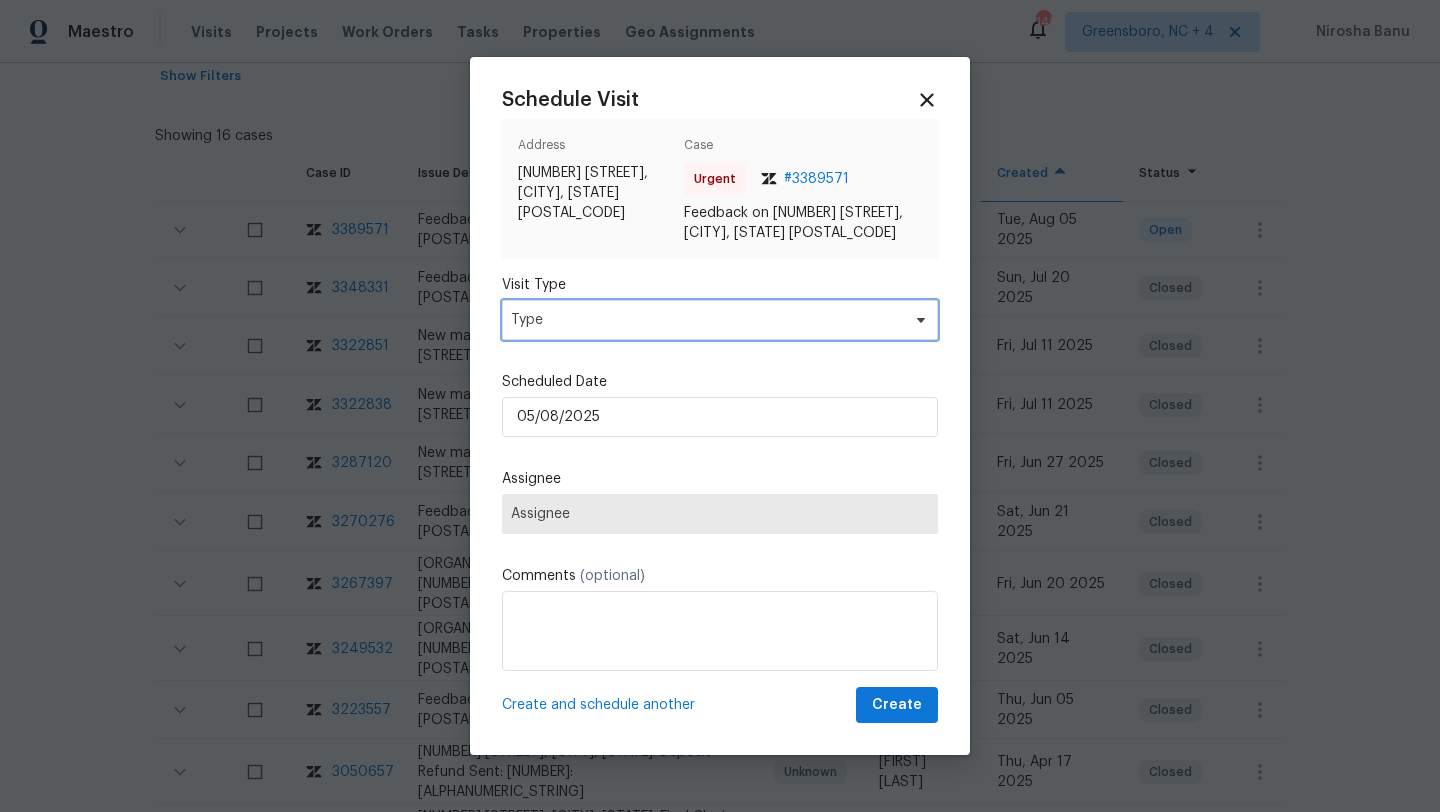 click on "Type" at bounding box center [705, 320] 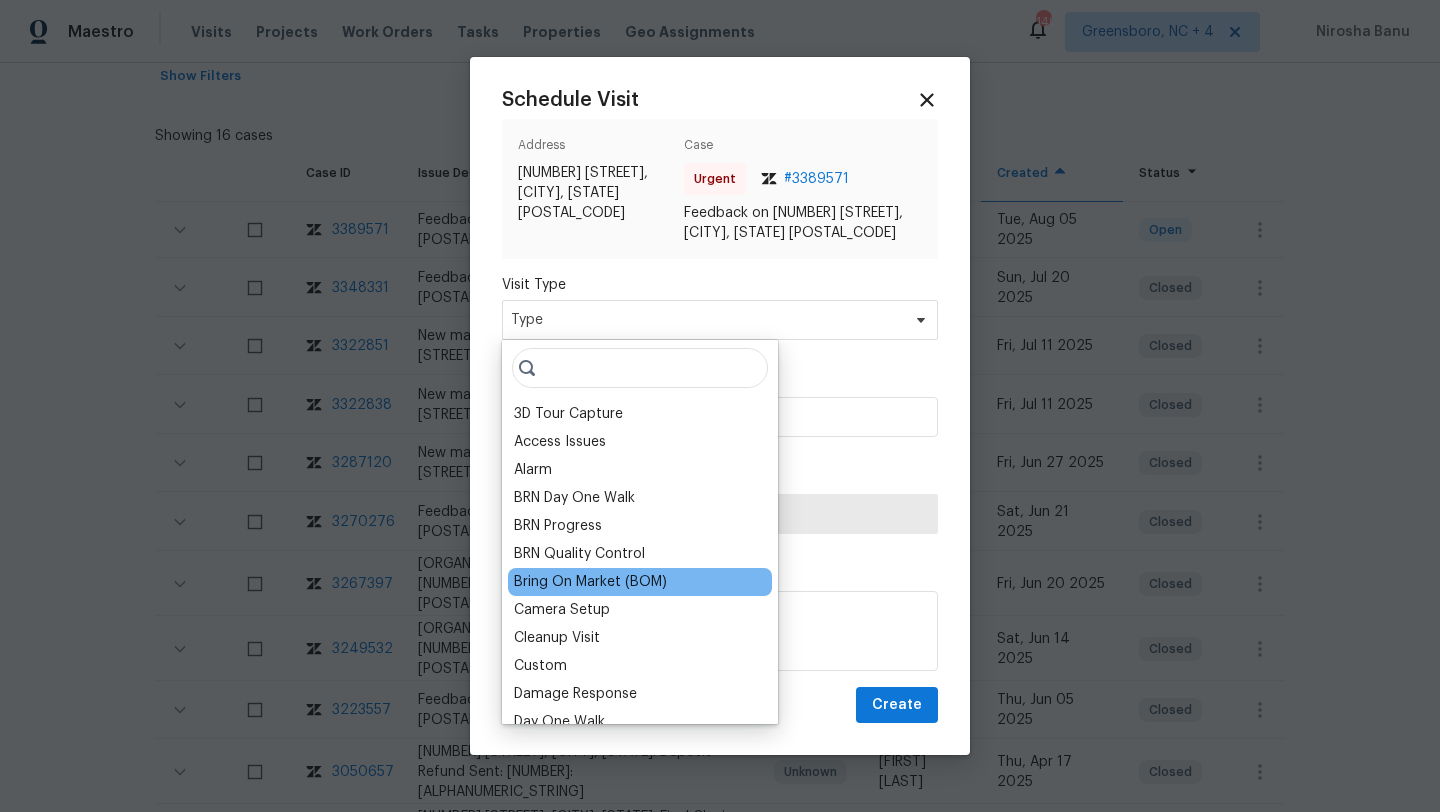 scroll, scrollTop: 583, scrollLeft: 0, axis: vertical 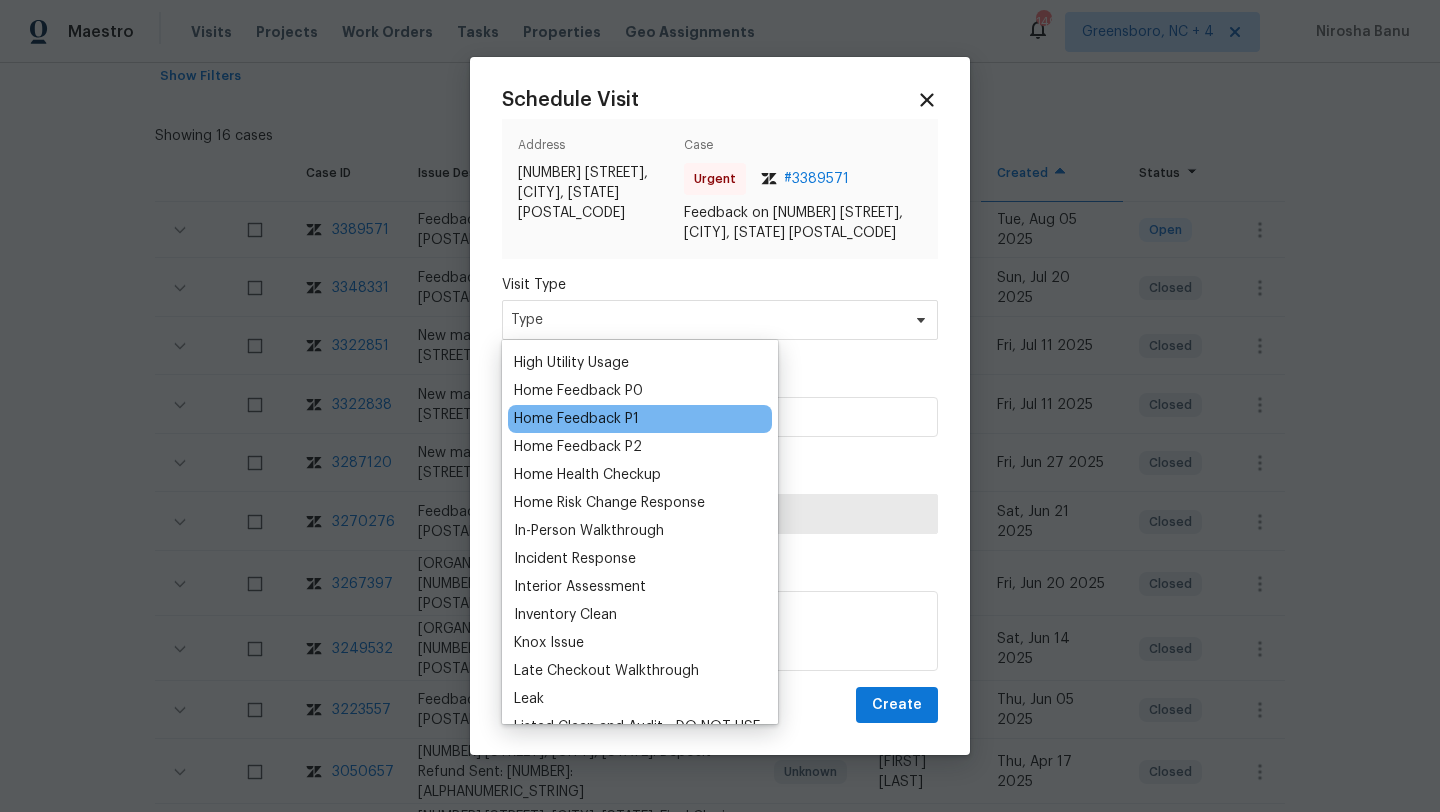 click on "Home Feedback P1" at bounding box center (576, 419) 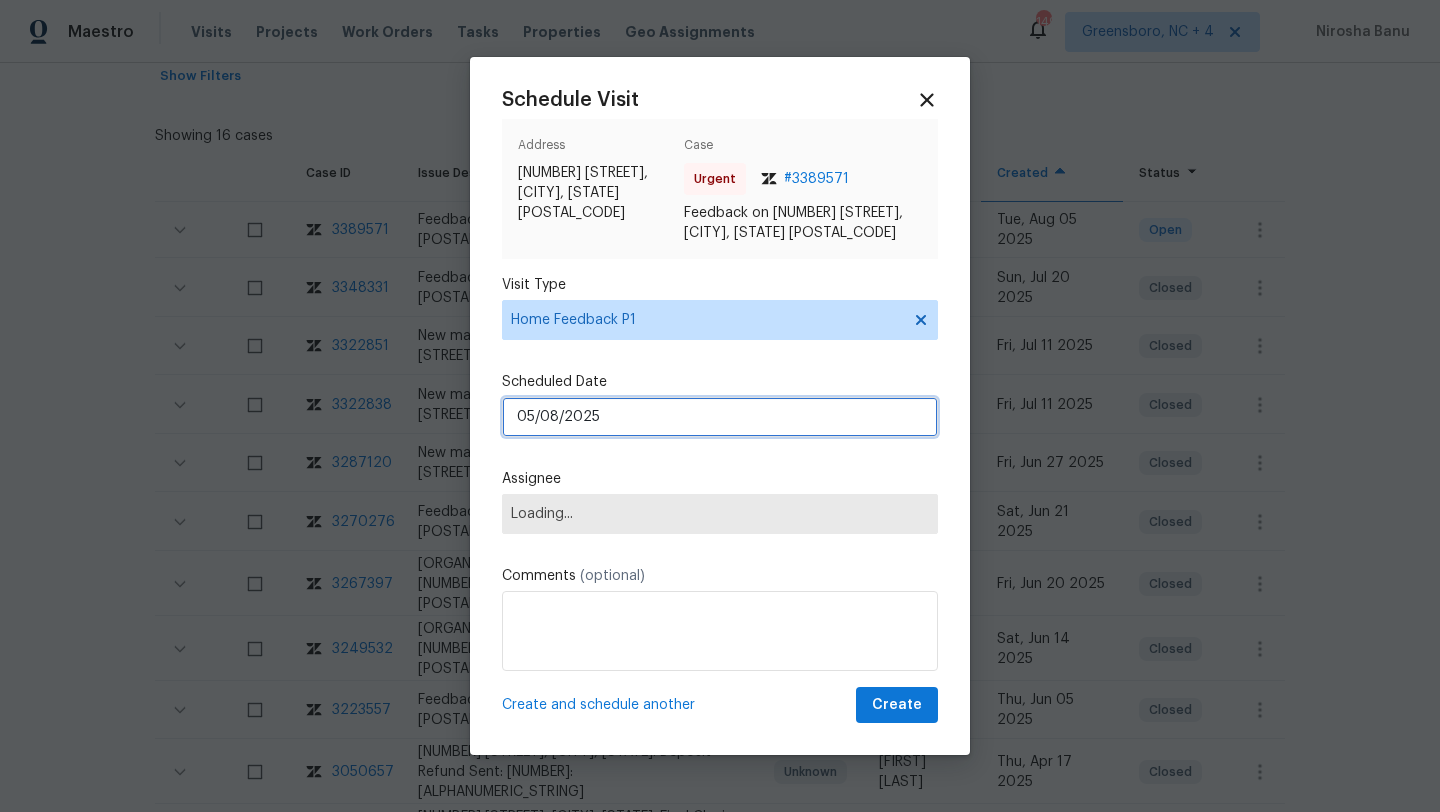 click on "05/08/2025" at bounding box center [720, 417] 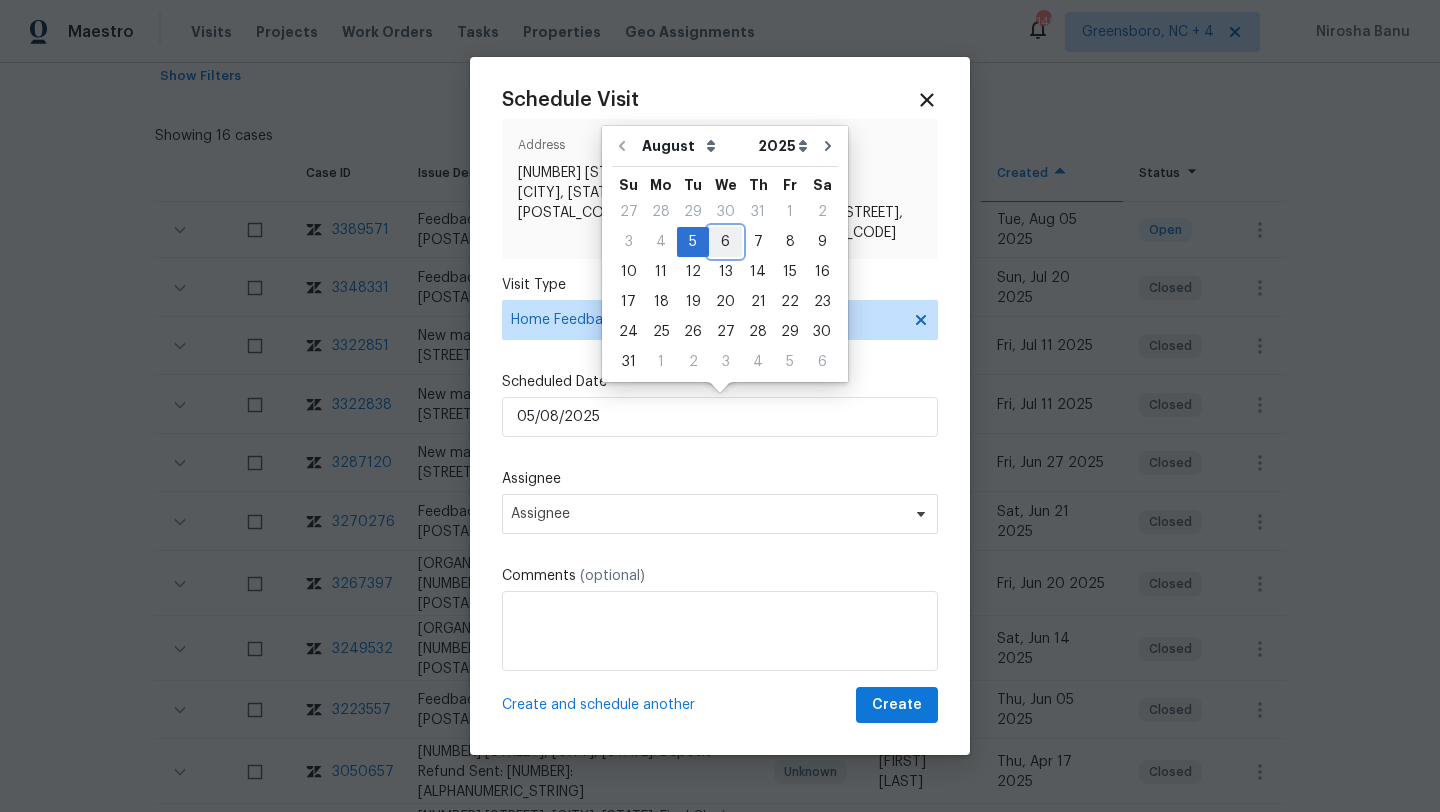 click on "6" at bounding box center (725, 242) 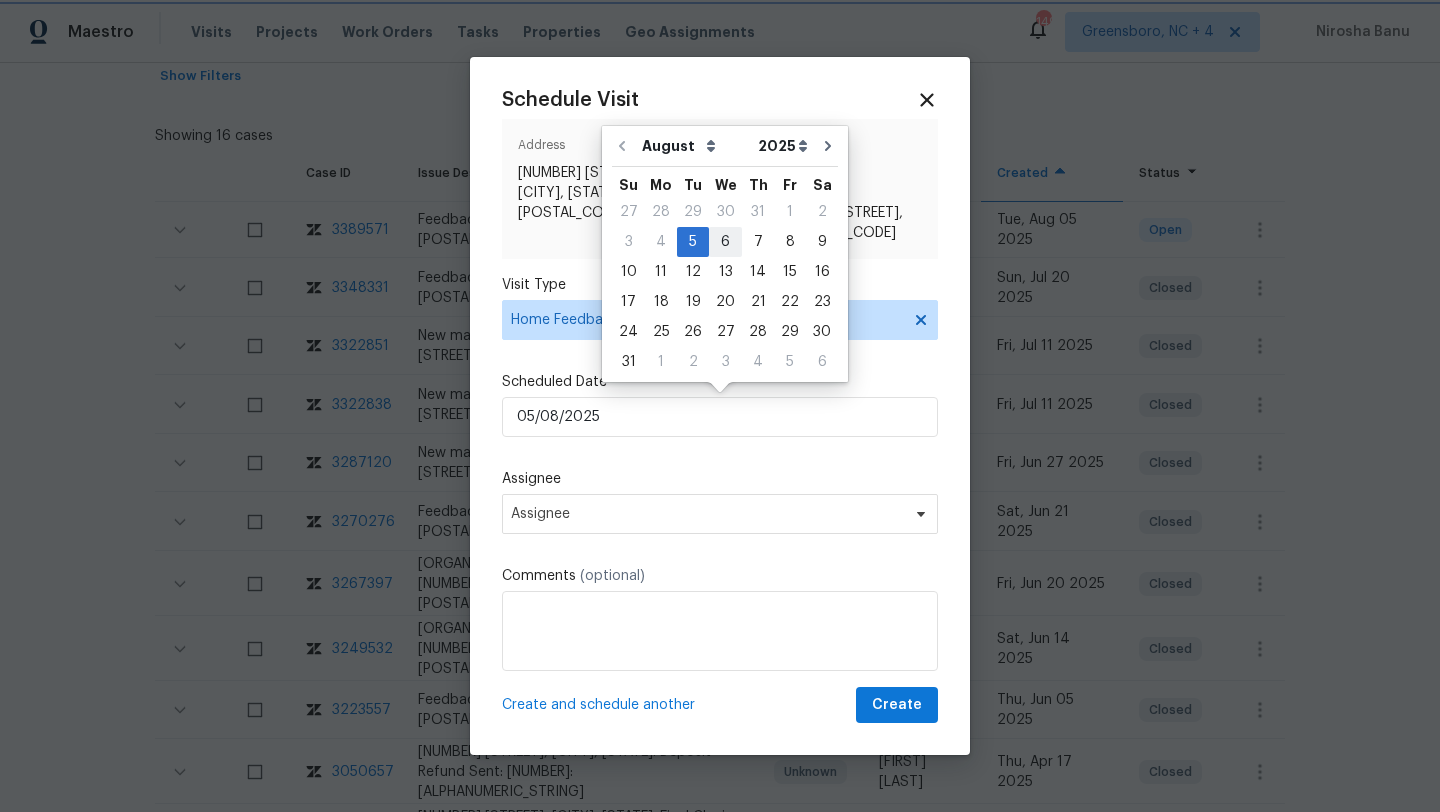 type on "06/08/2025" 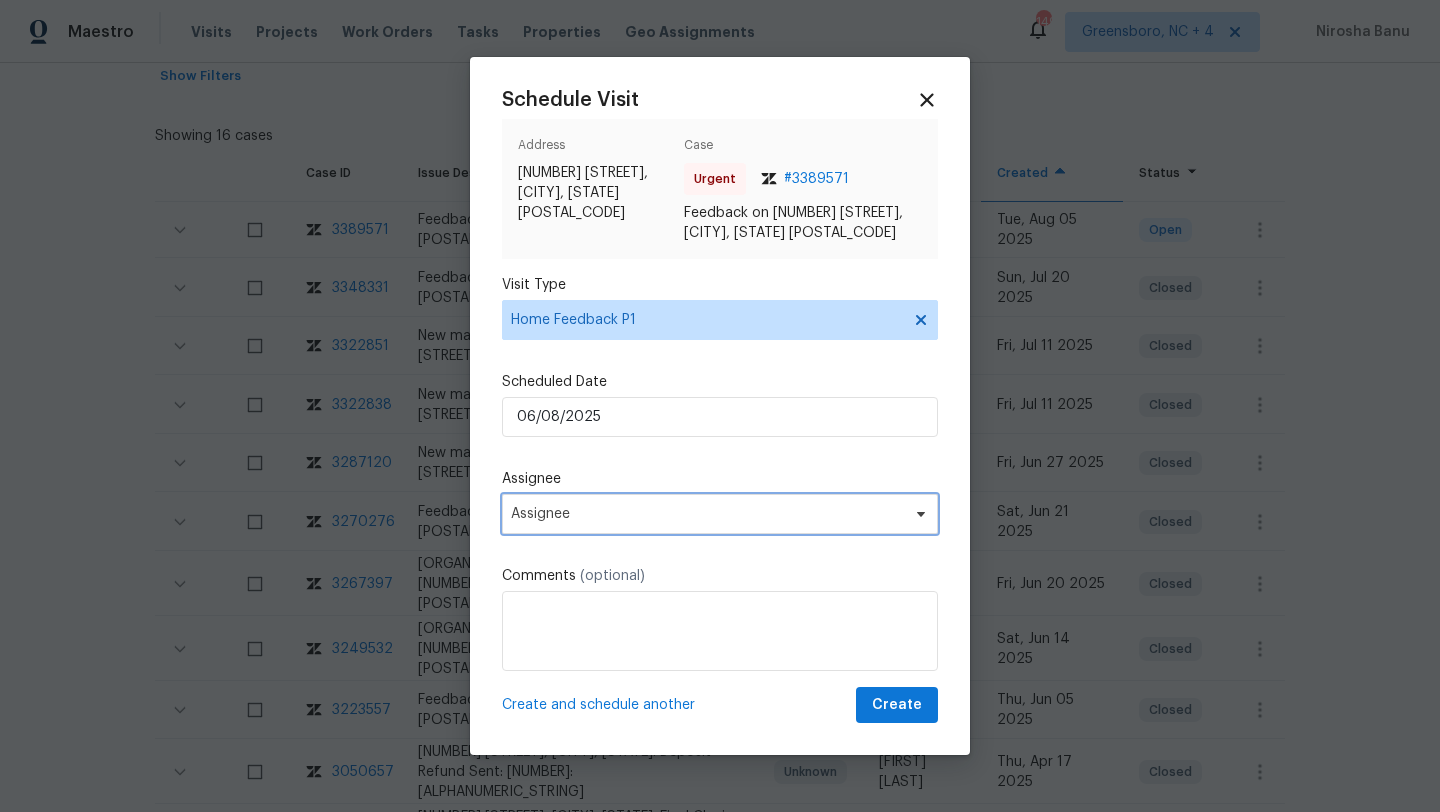 click on "Assignee" at bounding box center (707, 514) 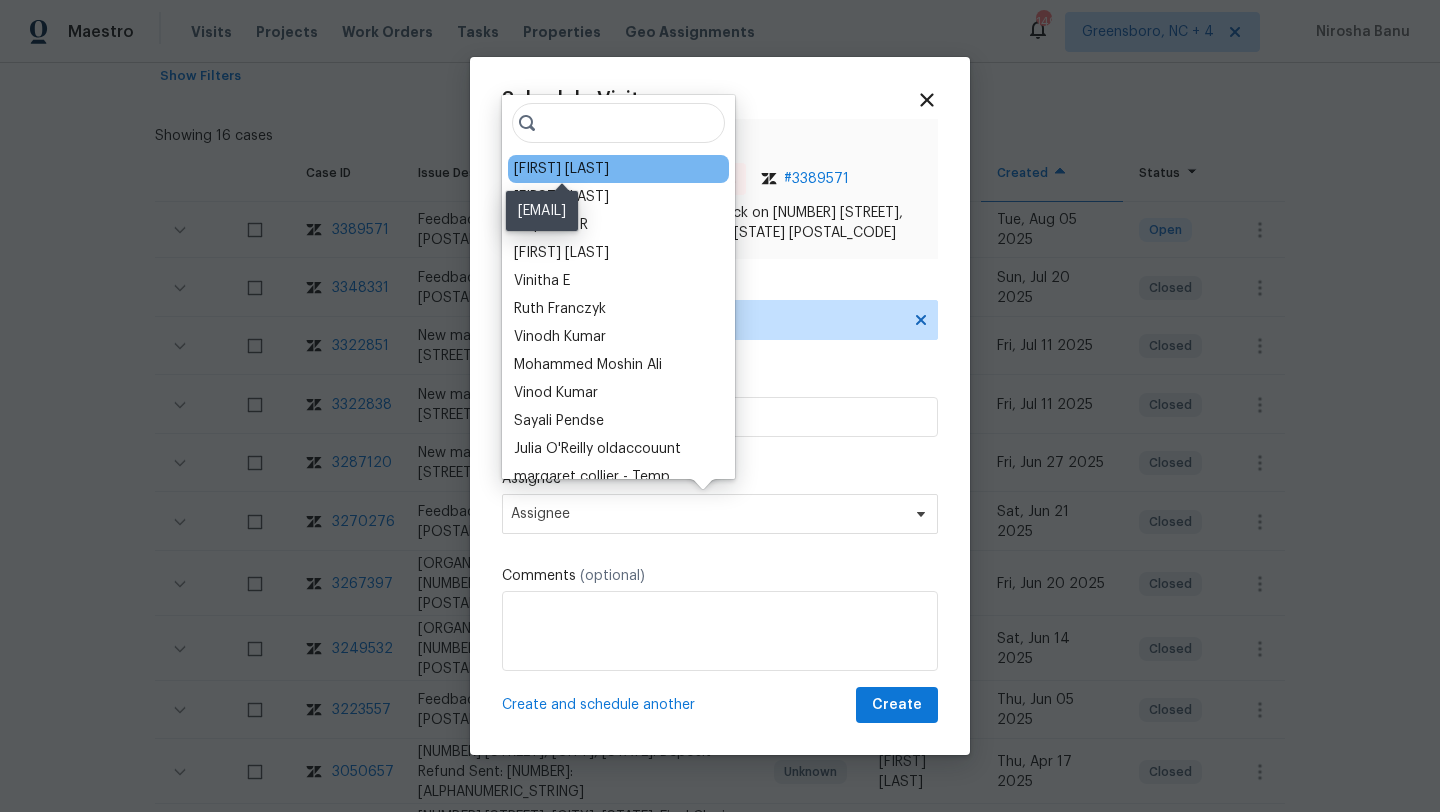 click on "Brian Holloway" at bounding box center [561, 169] 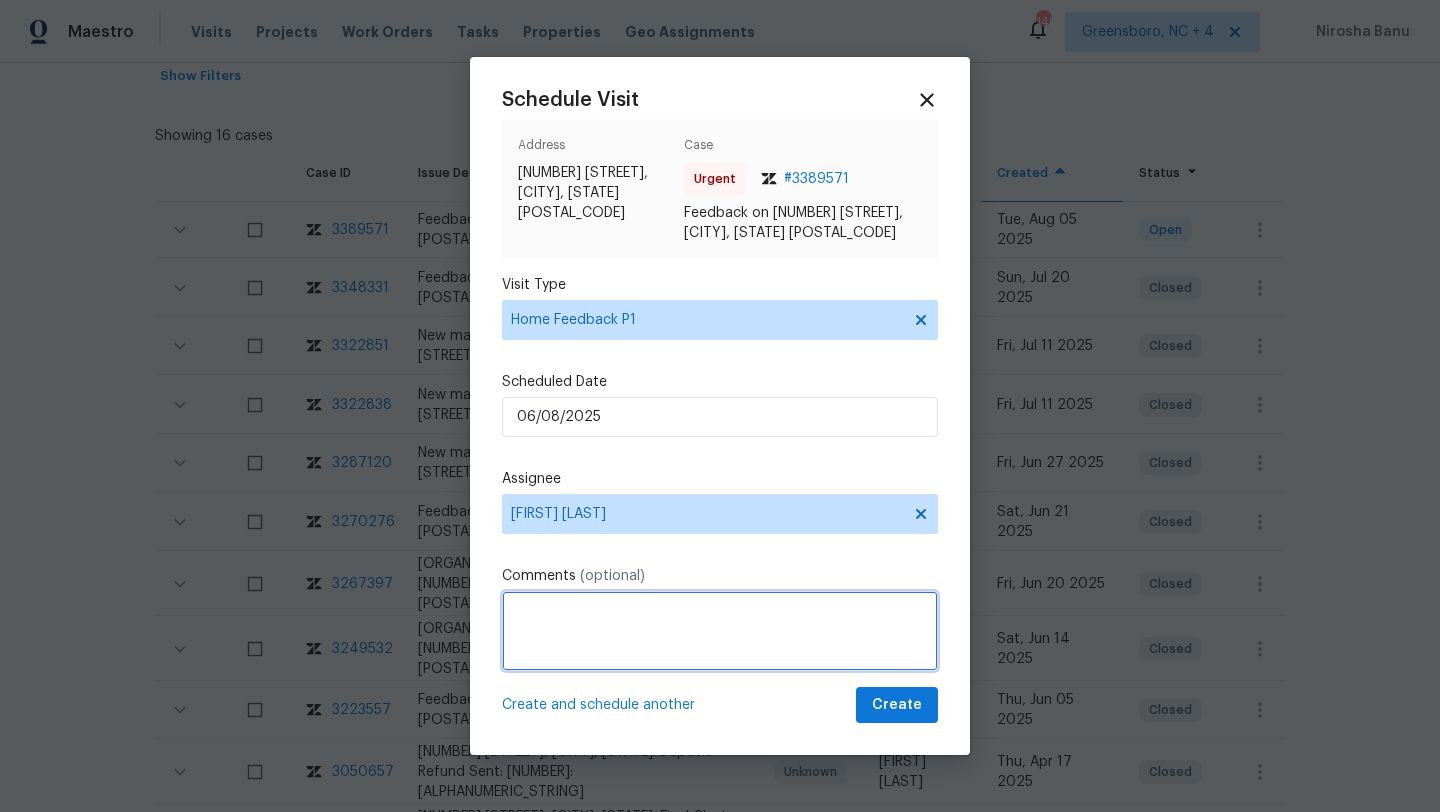 click at bounding box center [720, 631] 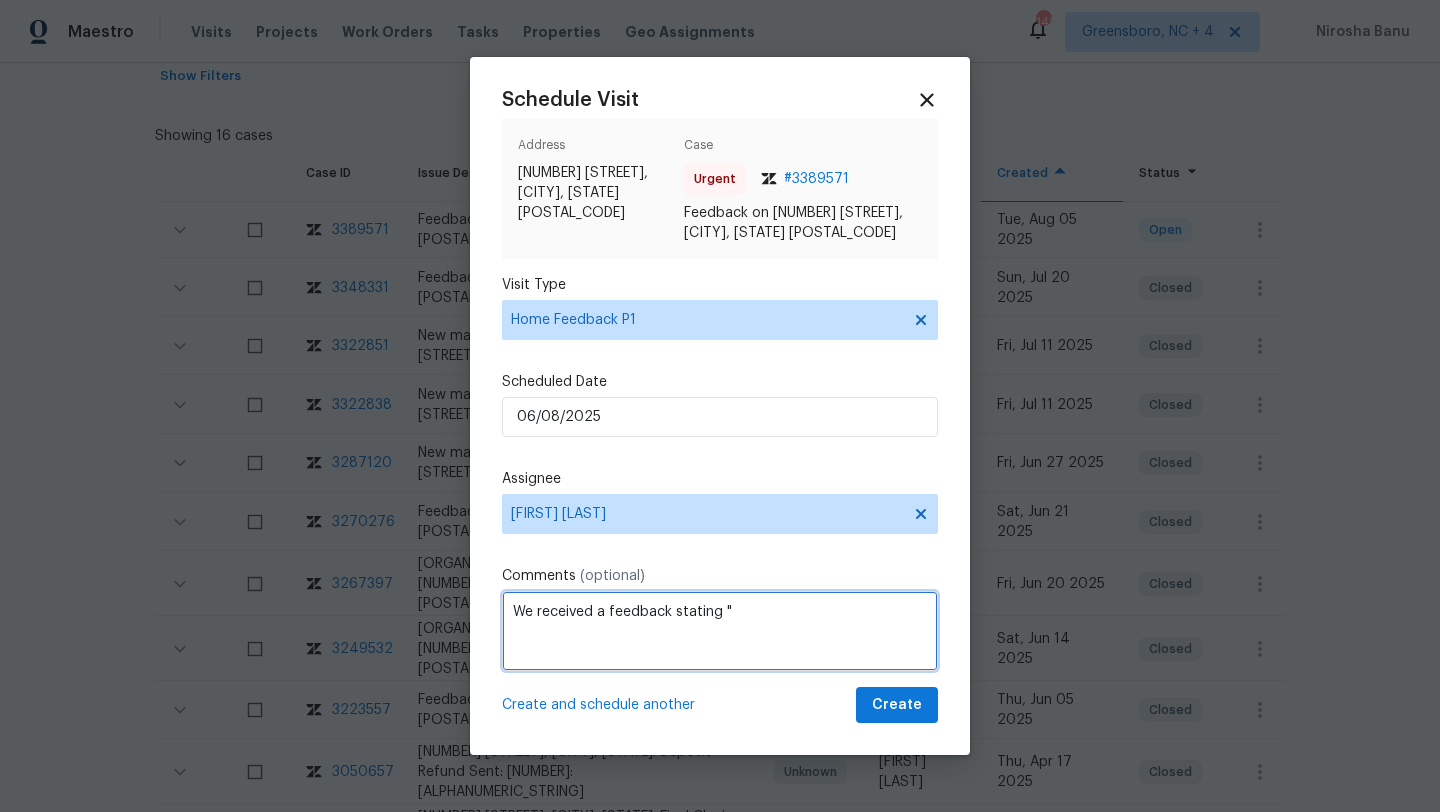 paste on "Basement is damp with smell of mold/mildew" 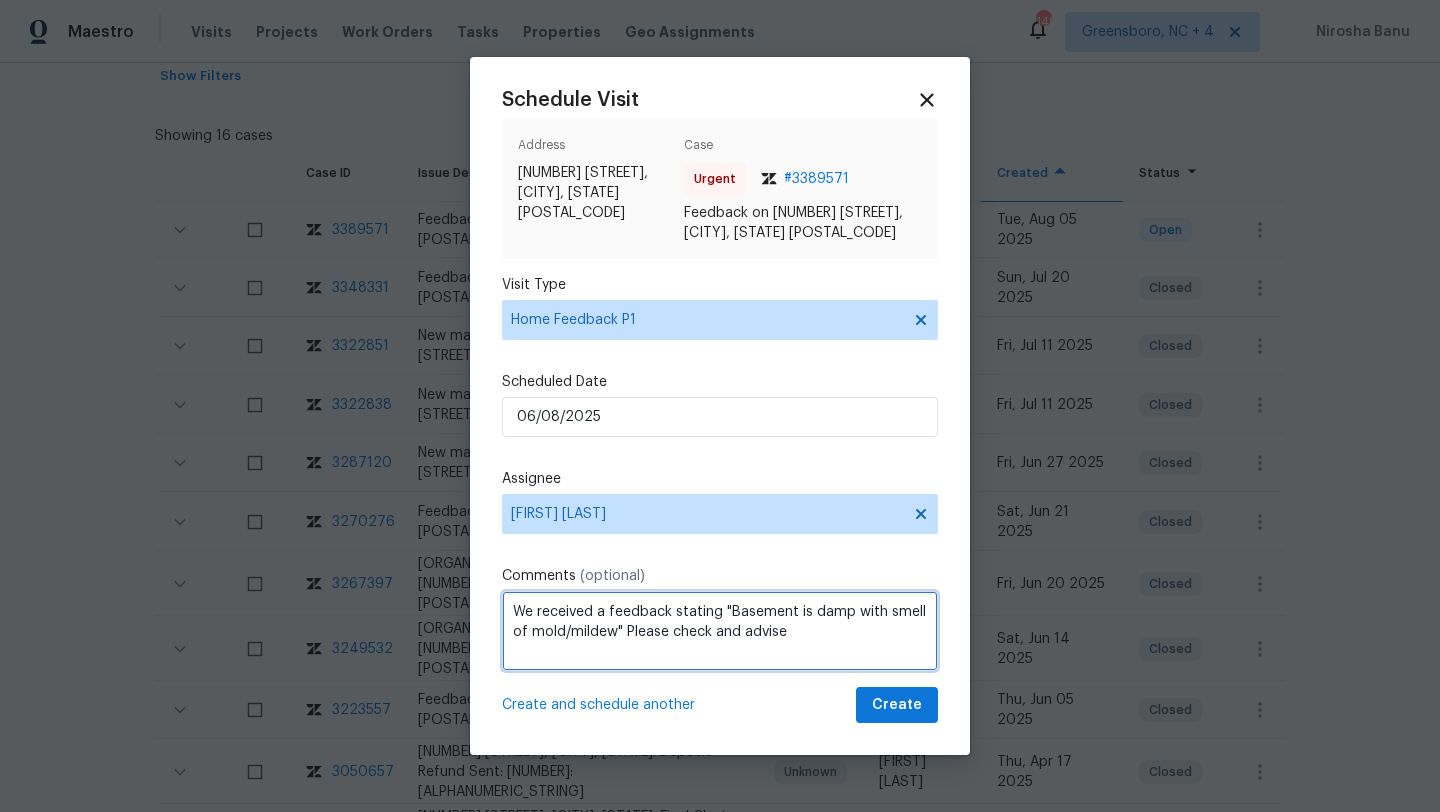 type on "We received a feedback stating "Basement is damp with smell of mold/mildew" Please check and advise" 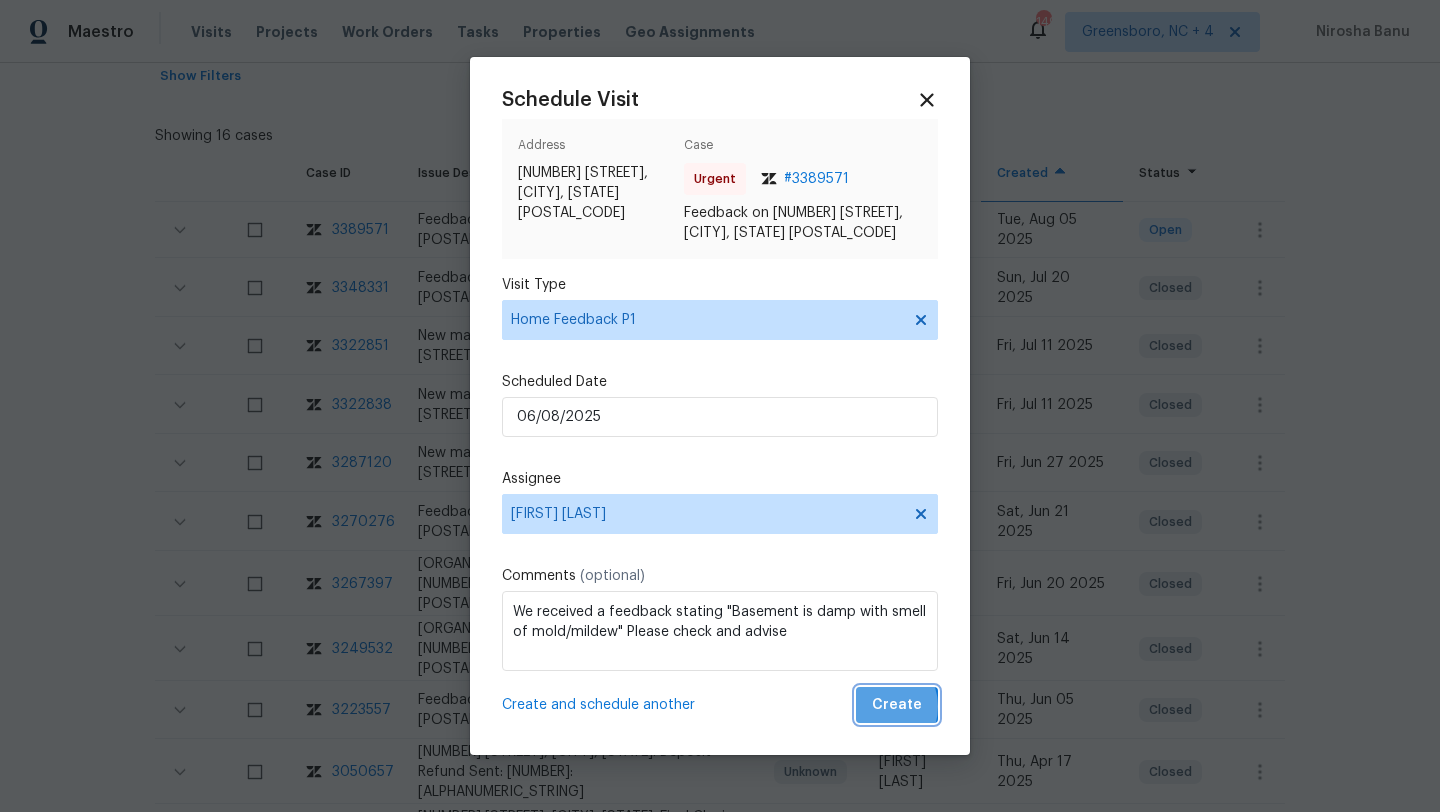 click on "Create" at bounding box center [897, 705] 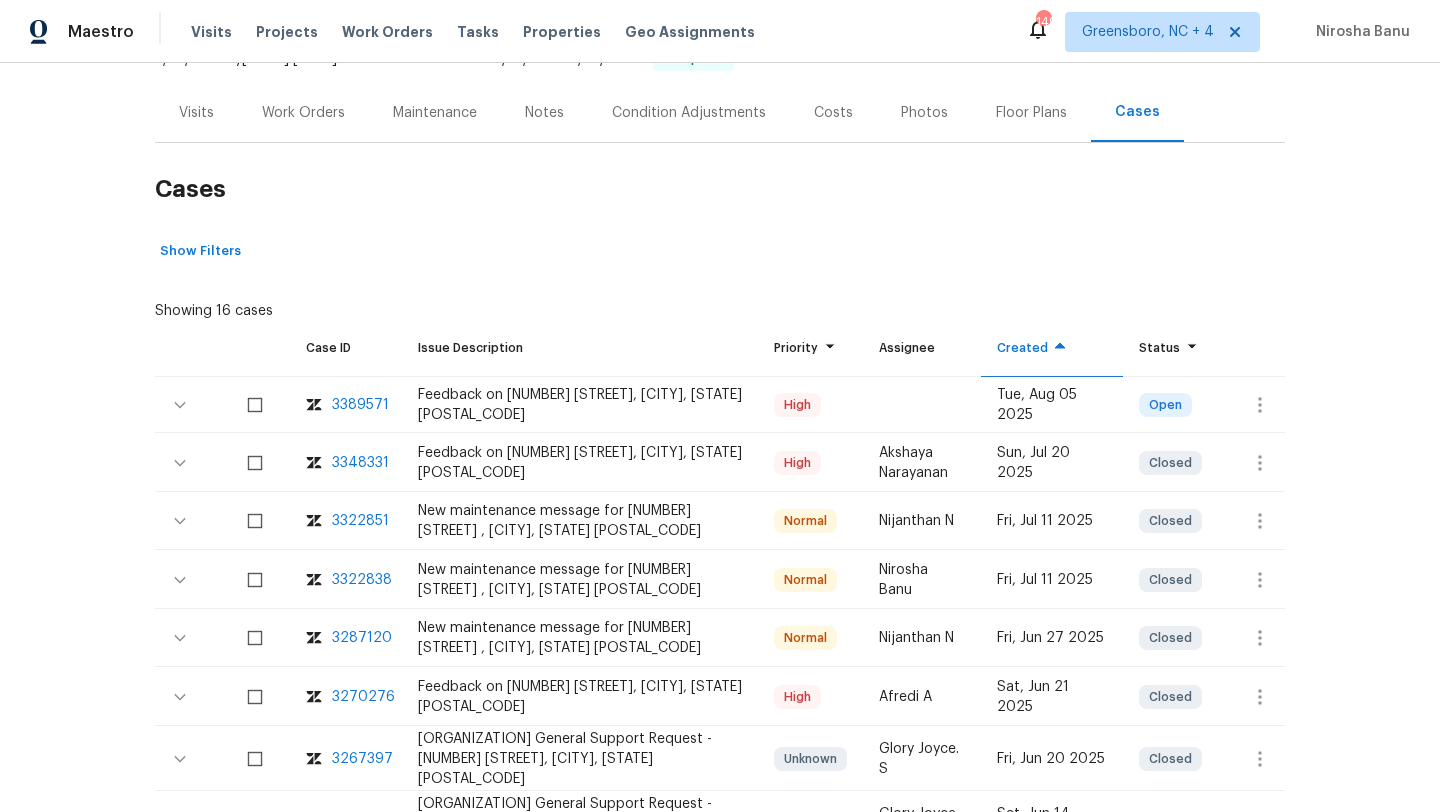 scroll, scrollTop: 68, scrollLeft: 0, axis: vertical 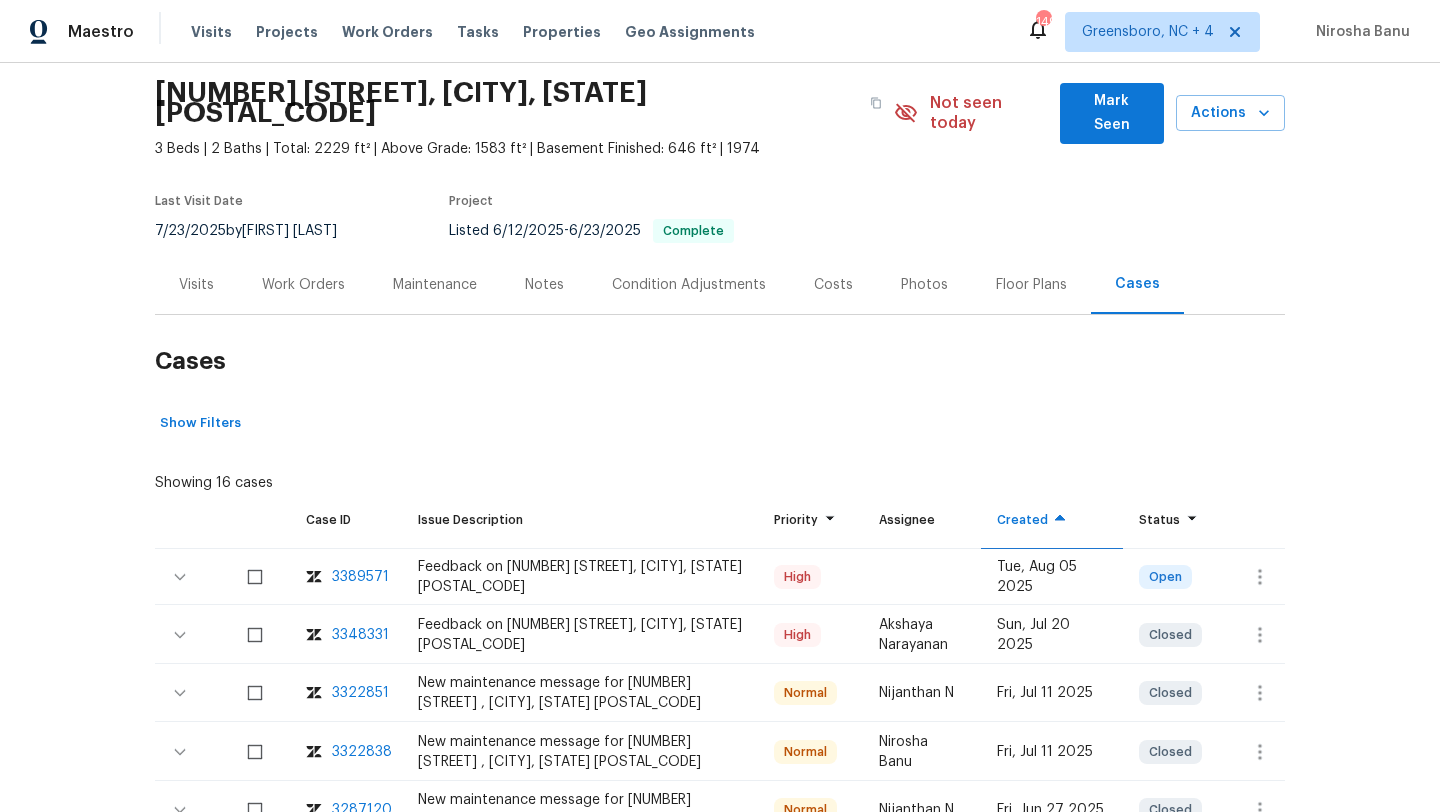 click on "7/23/2025  by  Brian Holloway" at bounding box center [258, 231] 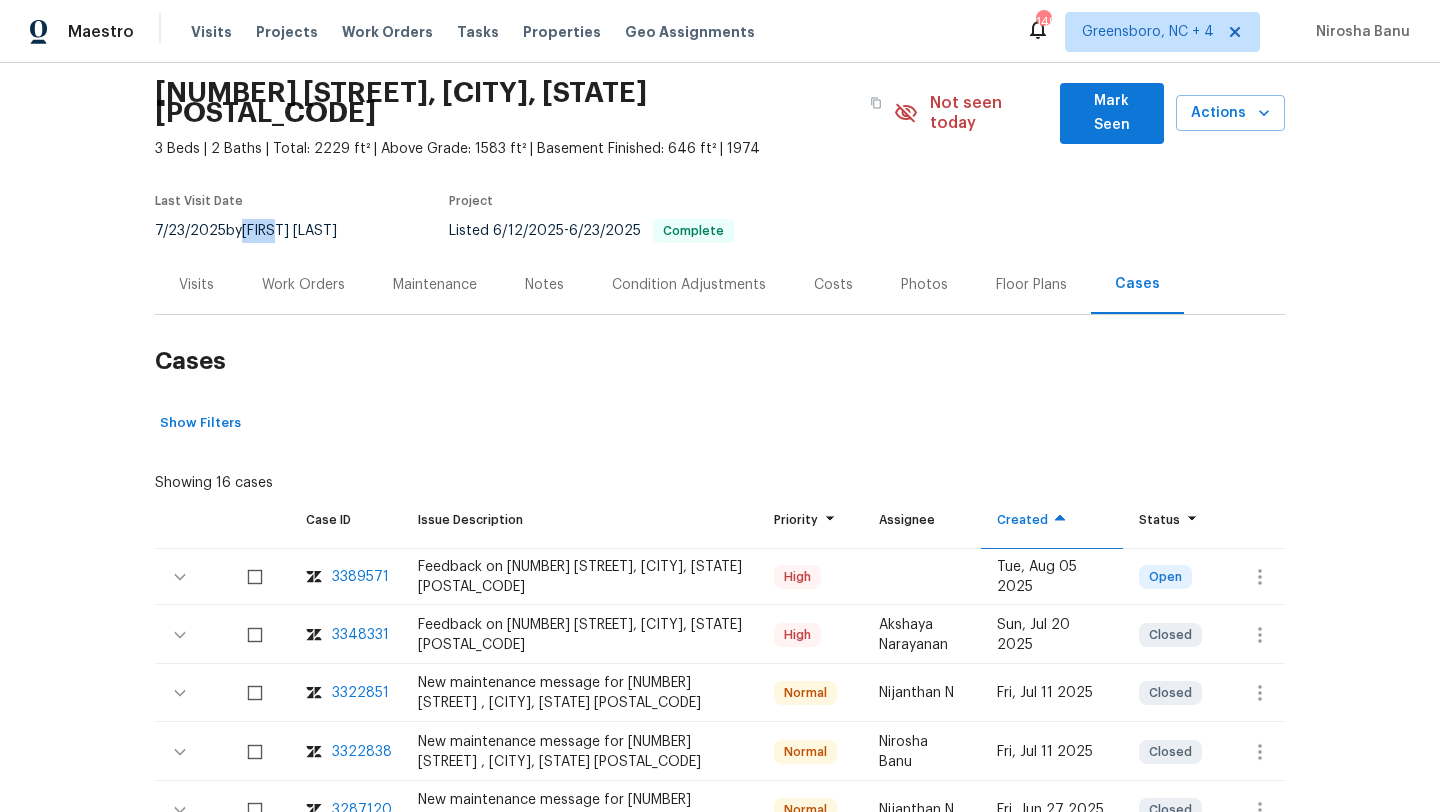 click on "7/23/2025  by  Brian Holloway" at bounding box center (258, 231) 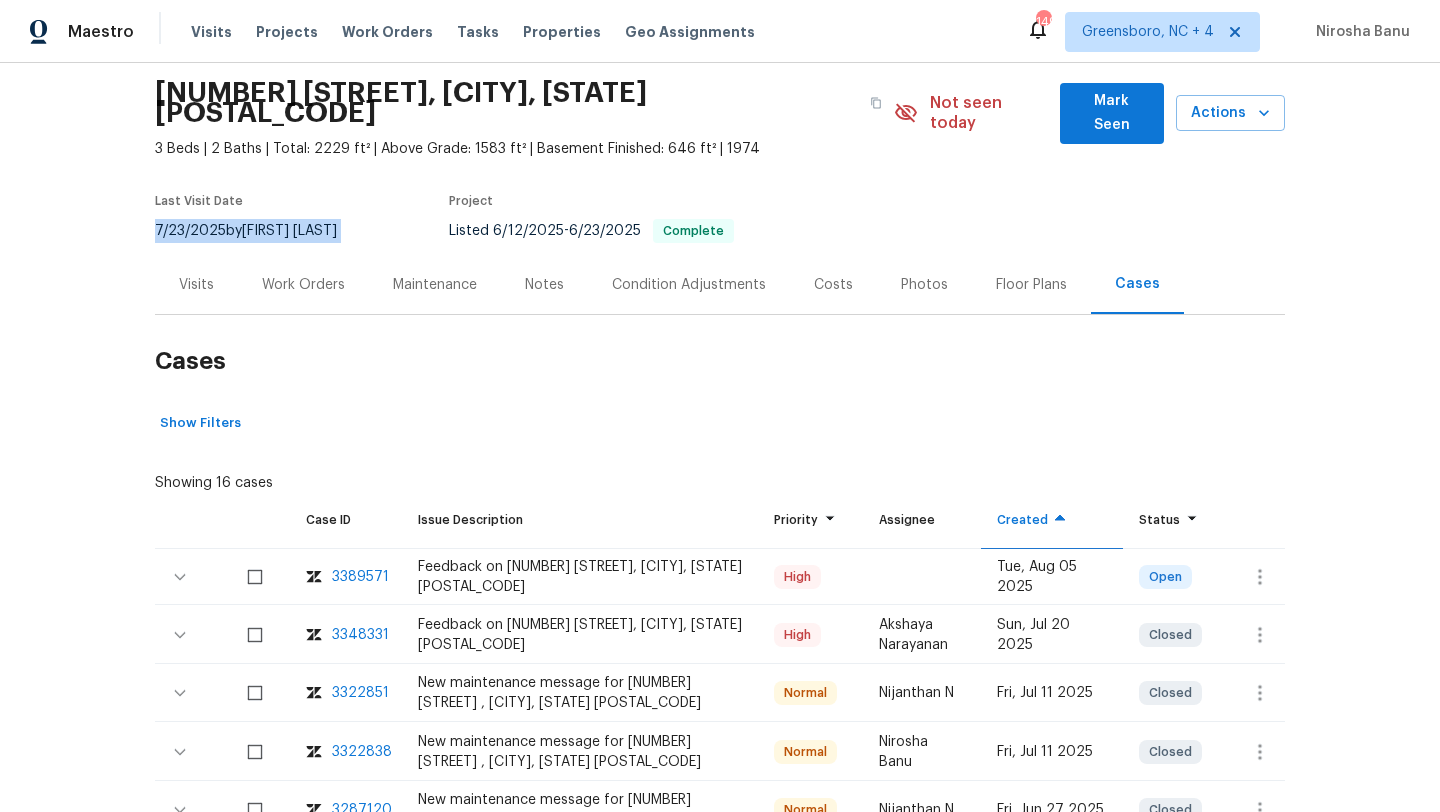 copy on "7/23/2025  by  Brian Holloway" 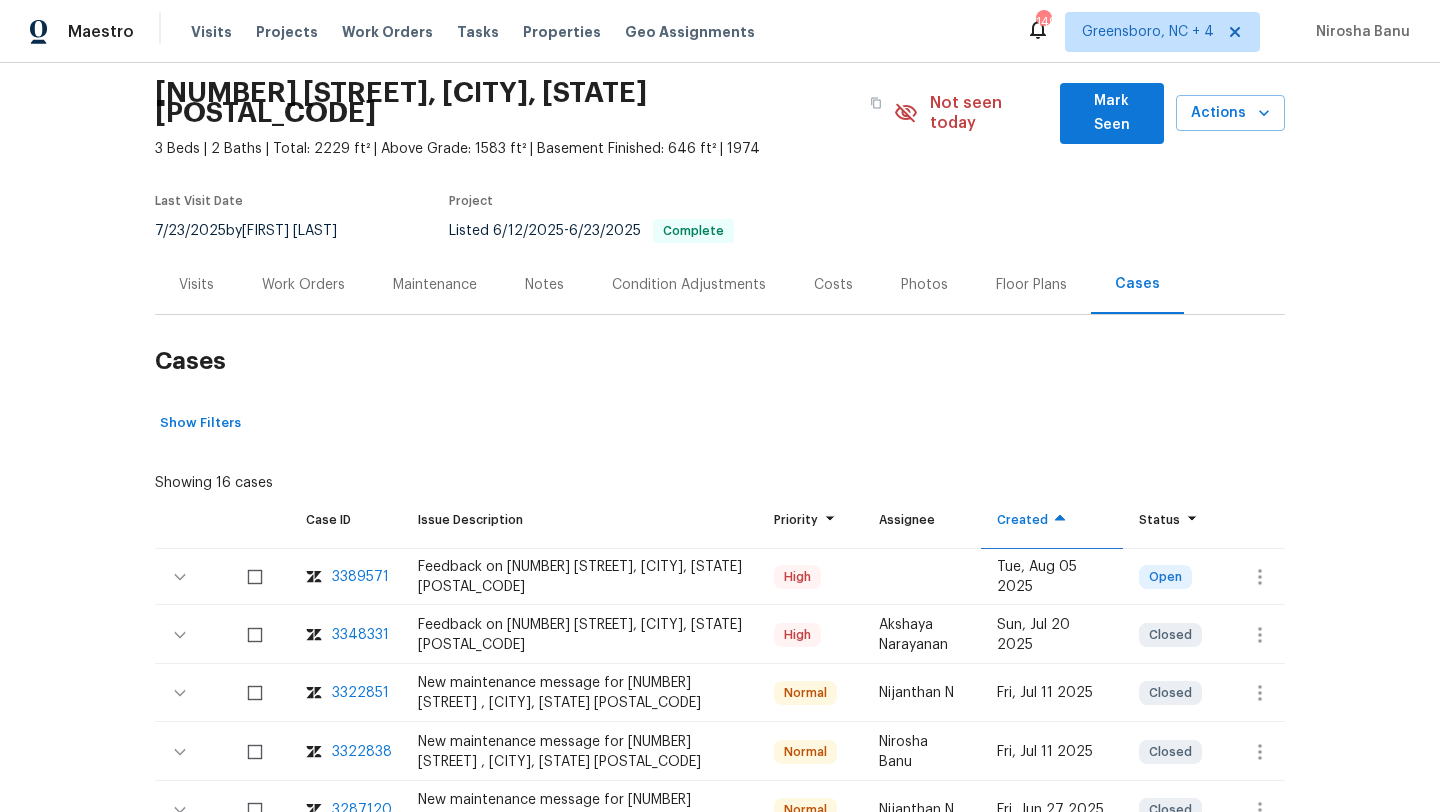 click on "Work Orders" at bounding box center [303, 284] 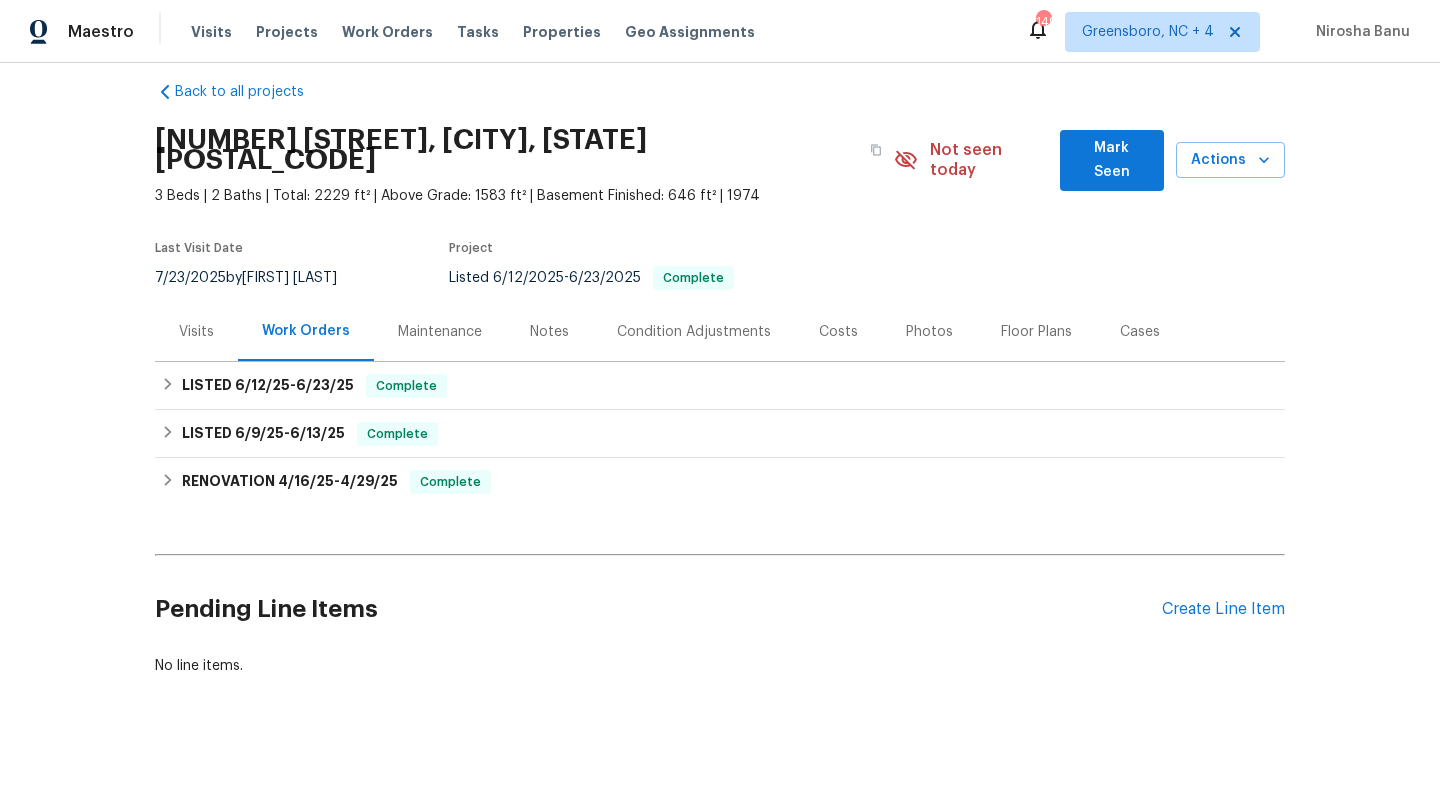 scroll, scrollTop: 1, scrollLeft: 0, axis: vertical 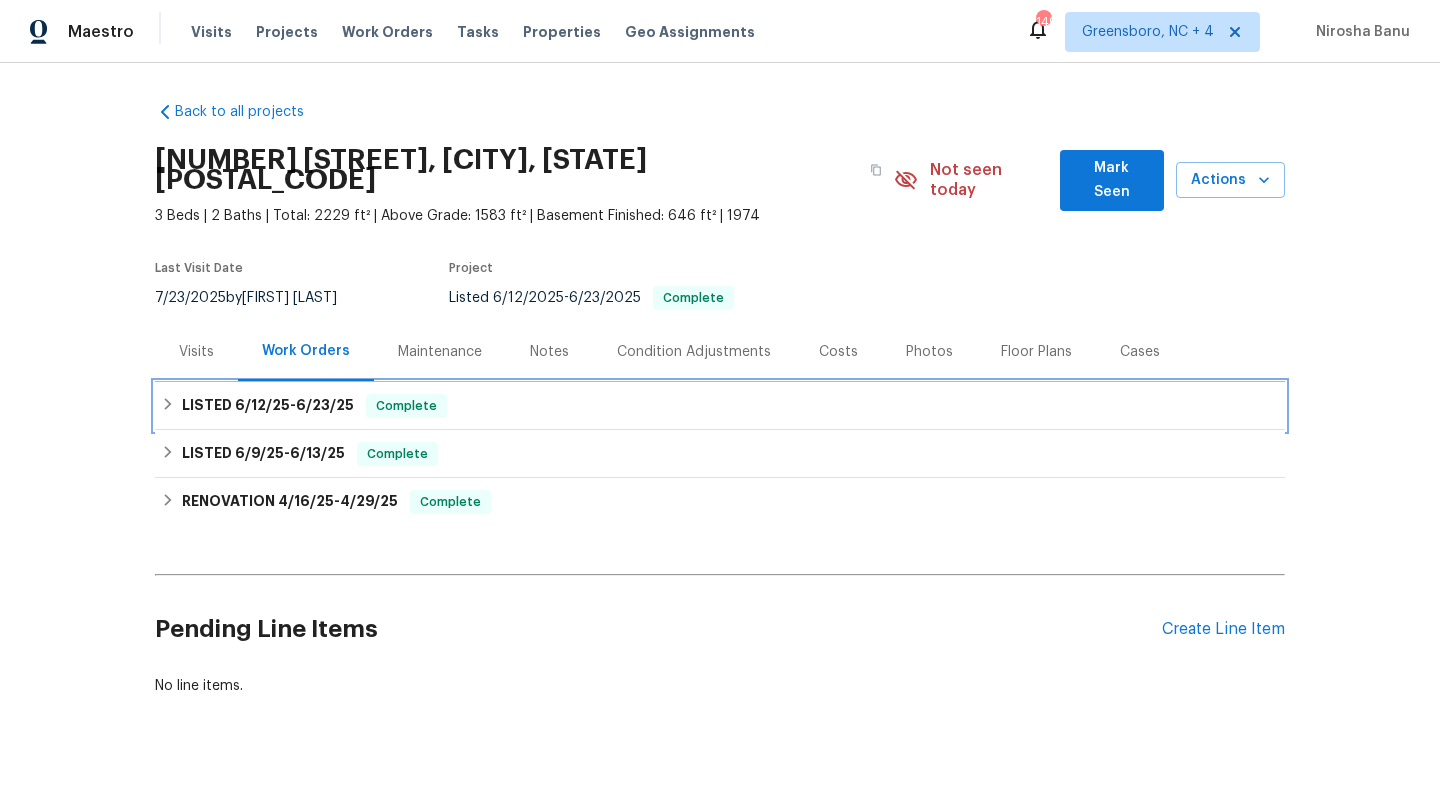 click on "LISTED   6/12/25  -  6/23/25" at bounding box center [268, 406] 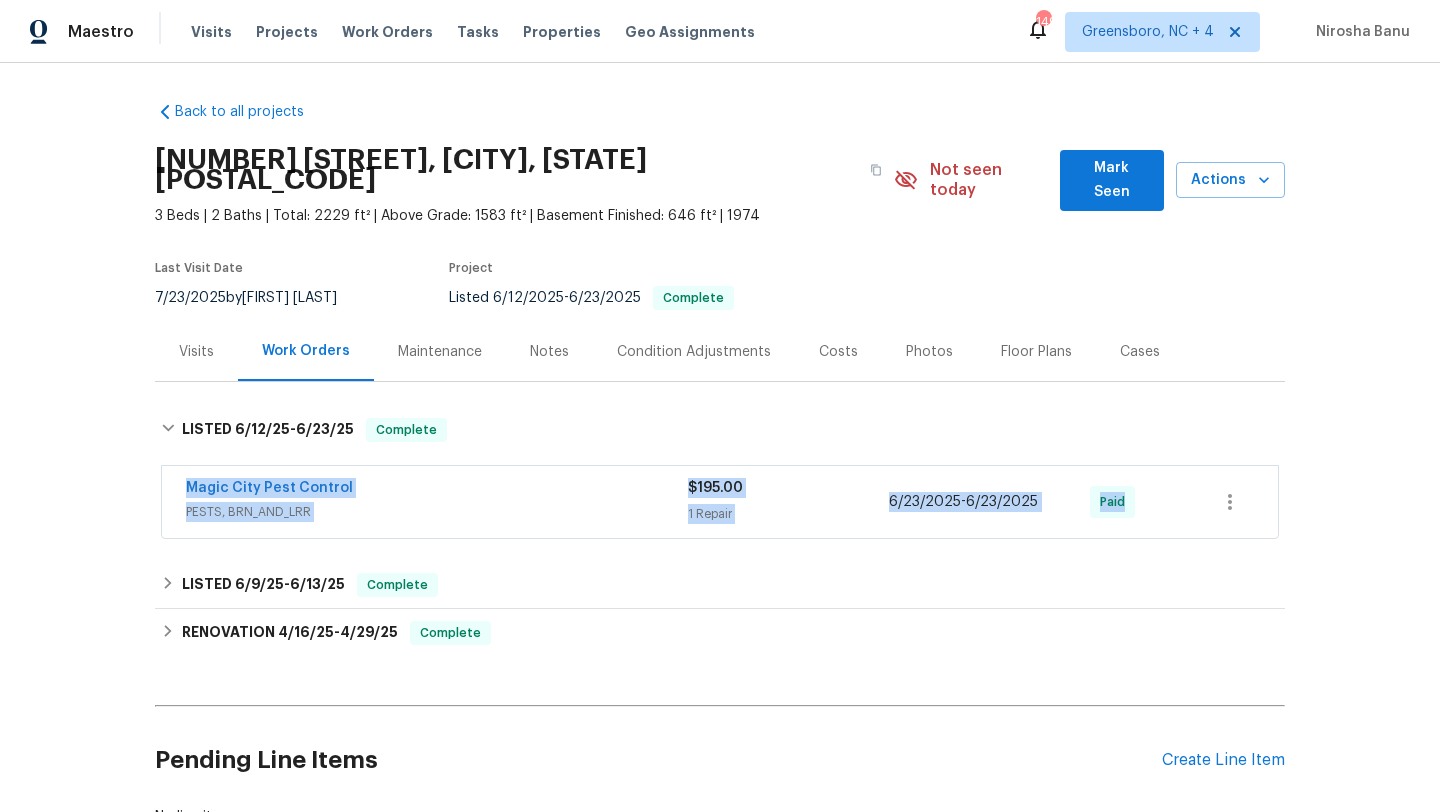 drag, startPoint x: 148, startPoint y: 464, endPoint x: 1228, endPoint y: 469, distance: 1080.0116 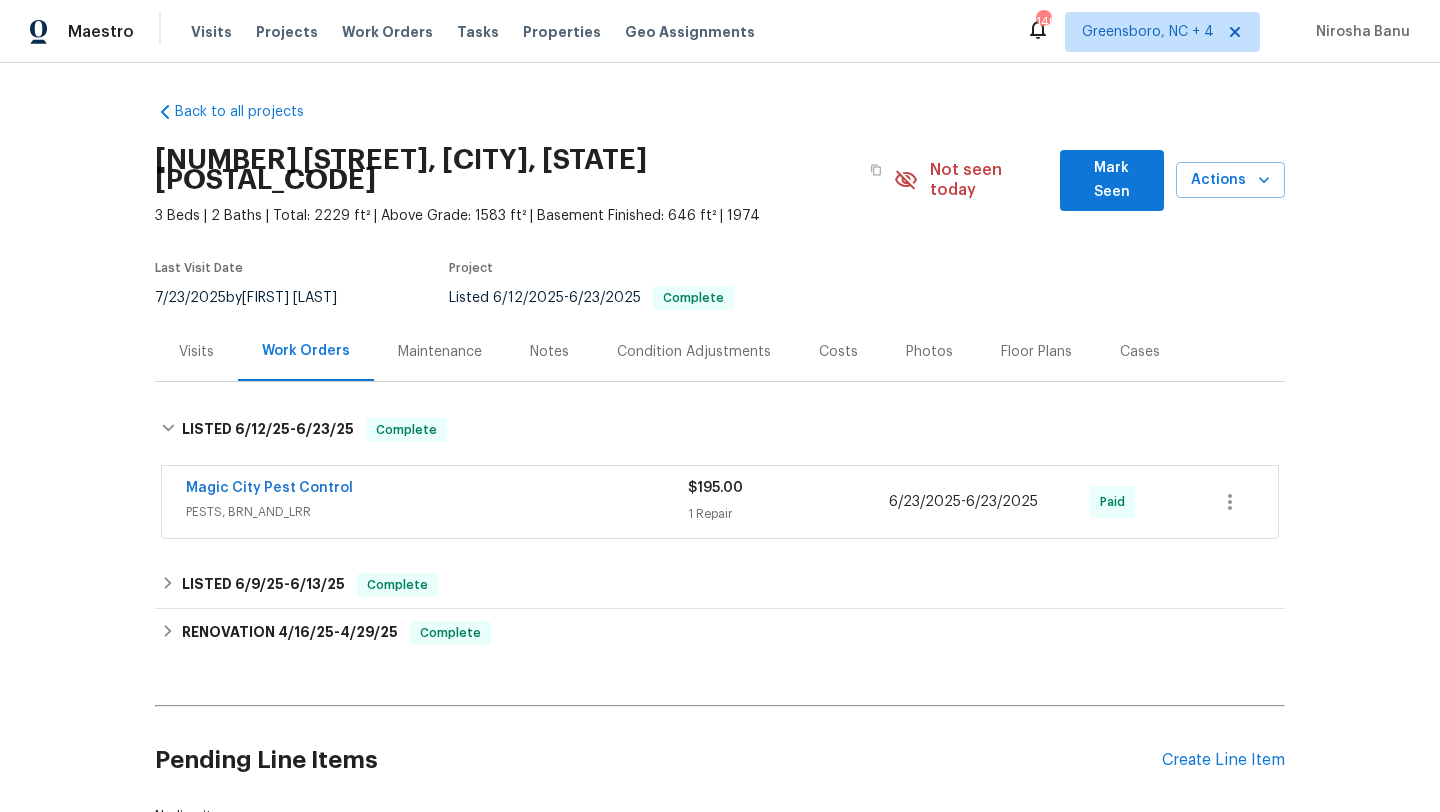 click on "Visits" at bounding box center [196, 351] 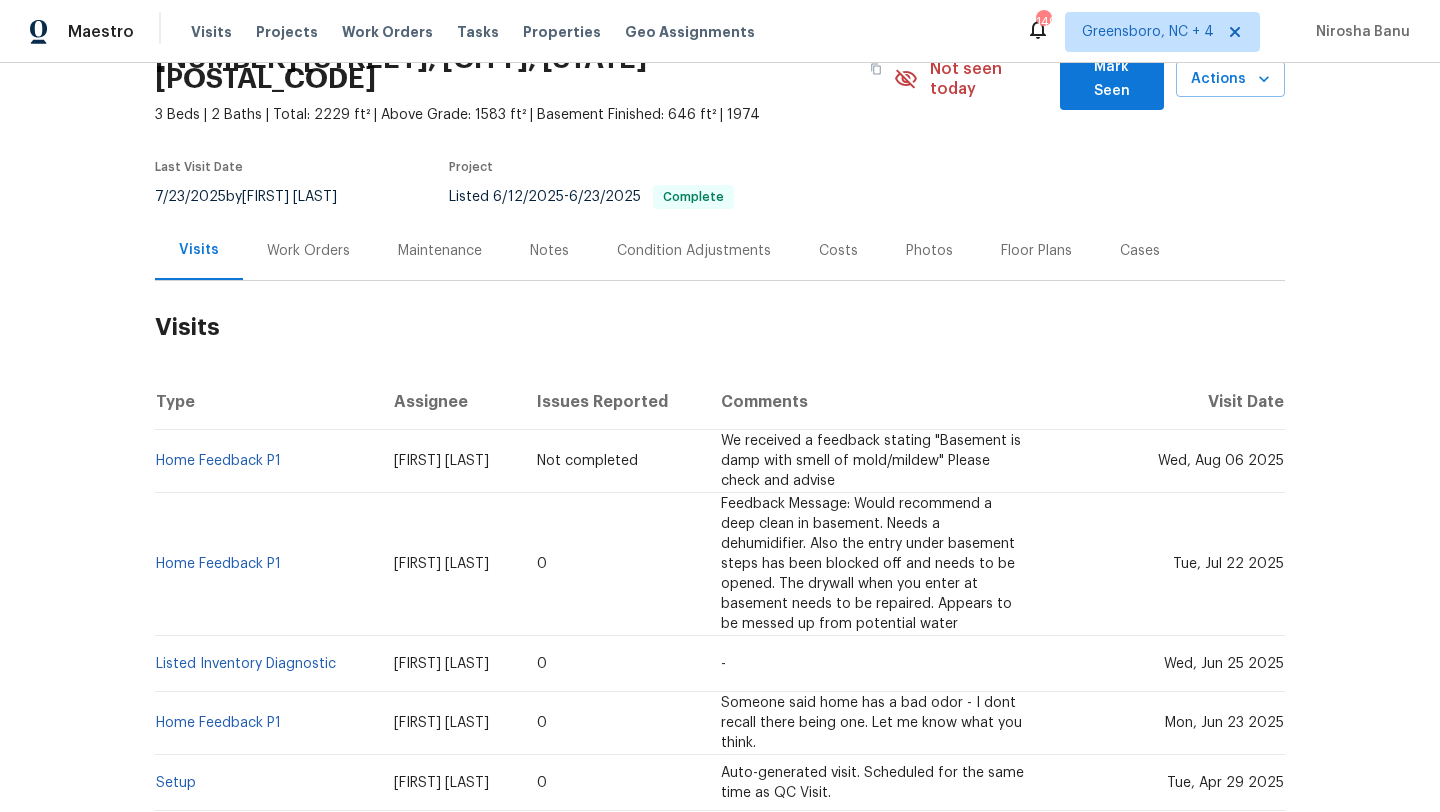 scroll, scrollTop: 104, scrollLeft: 0, axis: vertical 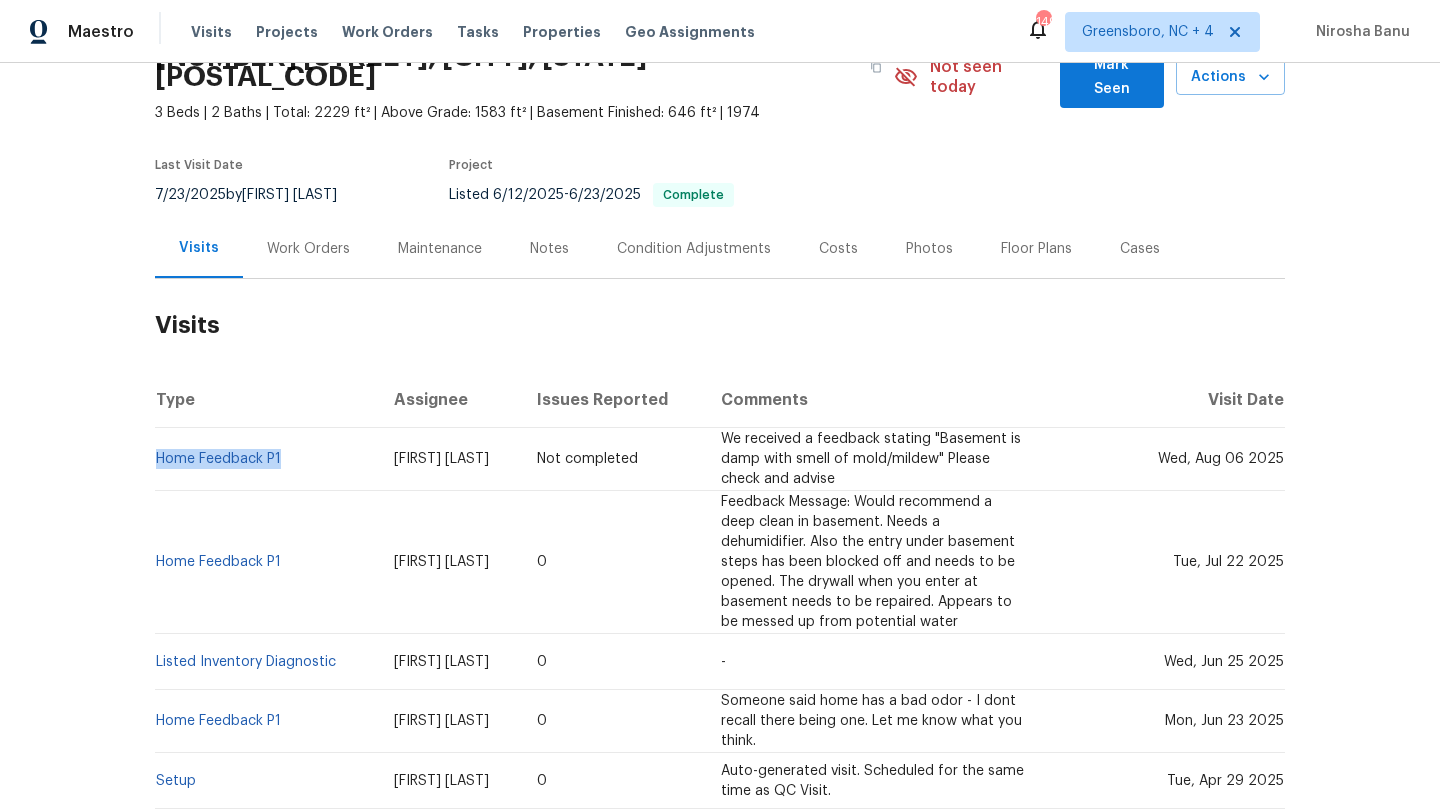 drag, startPoint x: 309, startPoint y: 444, endPoint x: 155, endPoint y: 440, distance: 154.05194 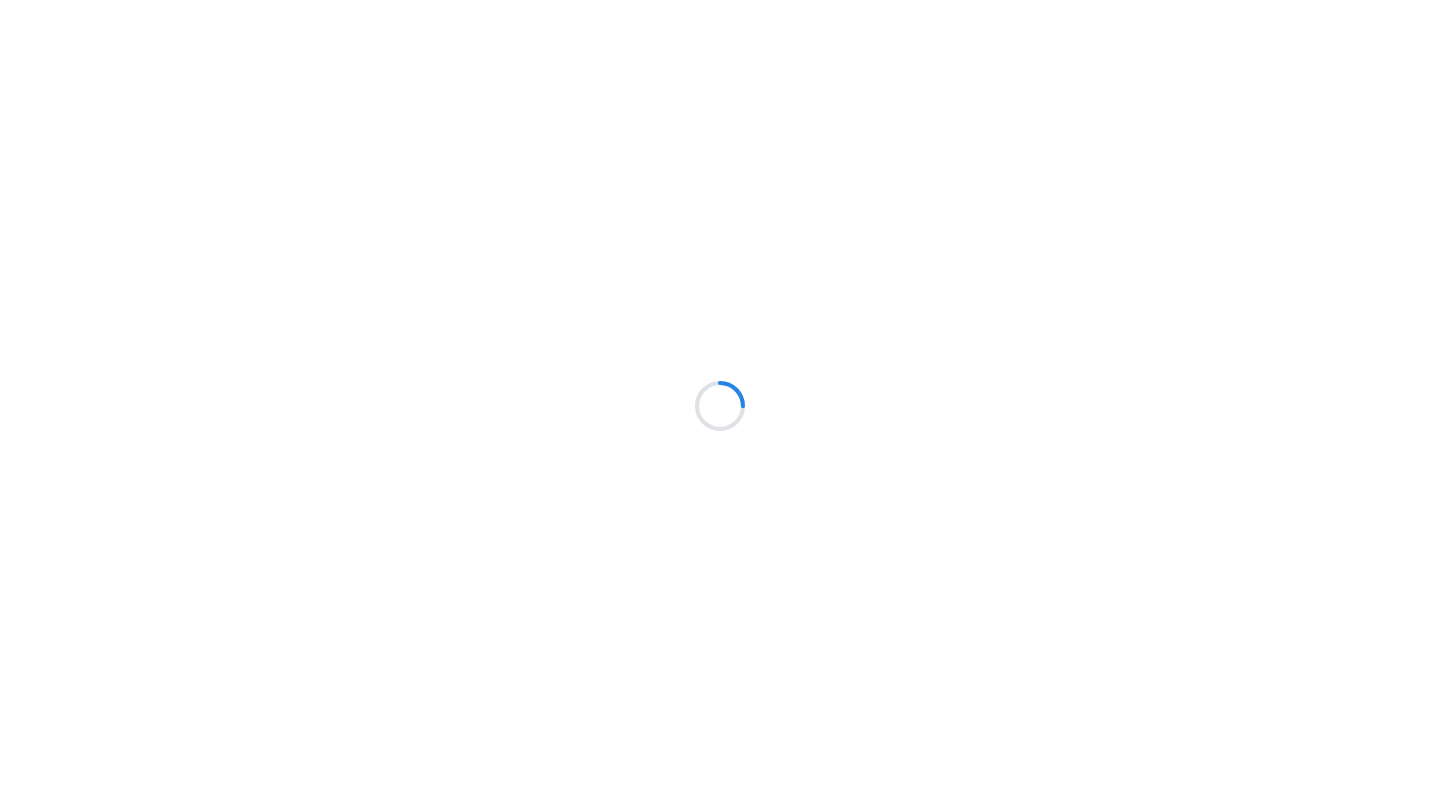 scroll, scrollTop: 0, scrollLeft: 0, axis: both 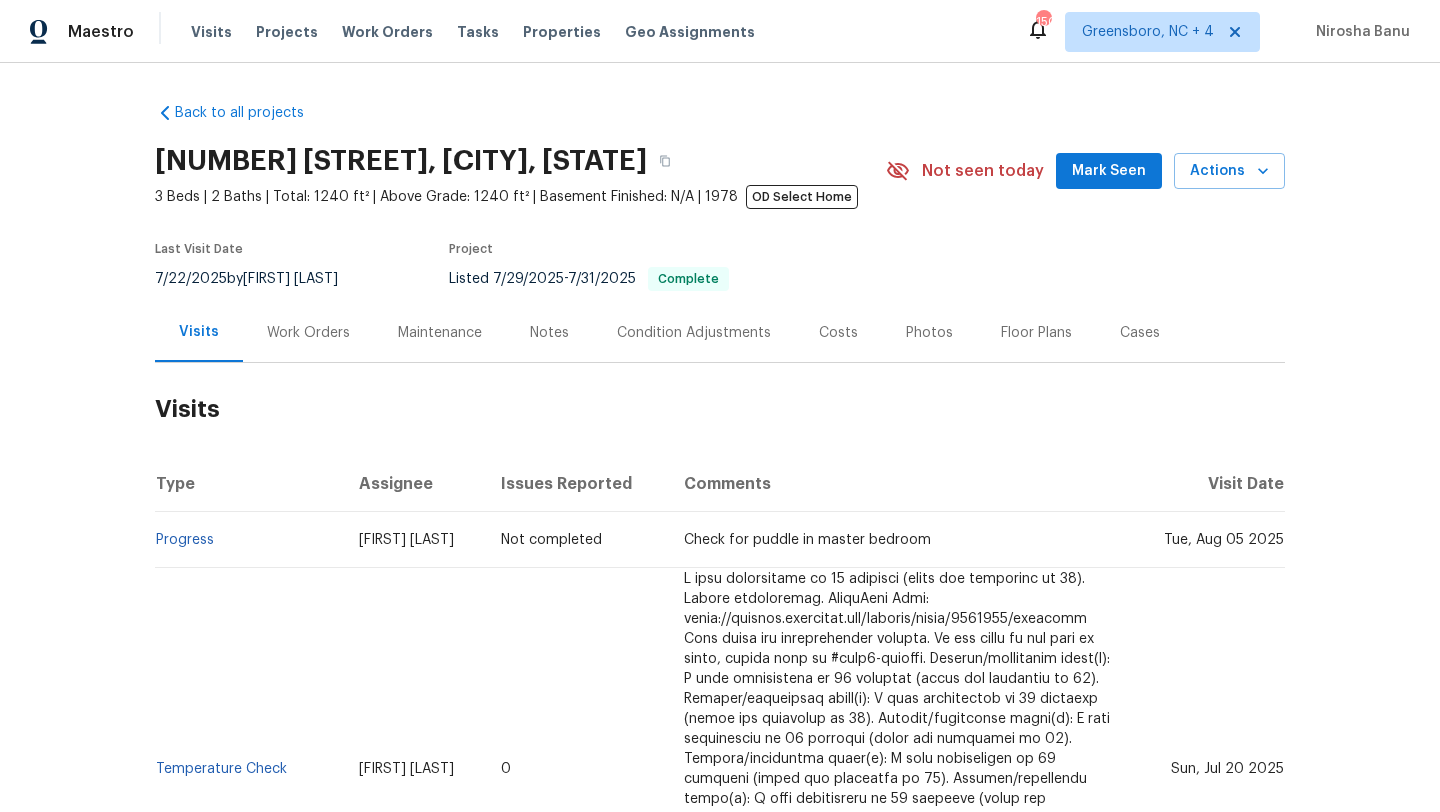 click on "Work Orders" at bounding box center [308, 333] 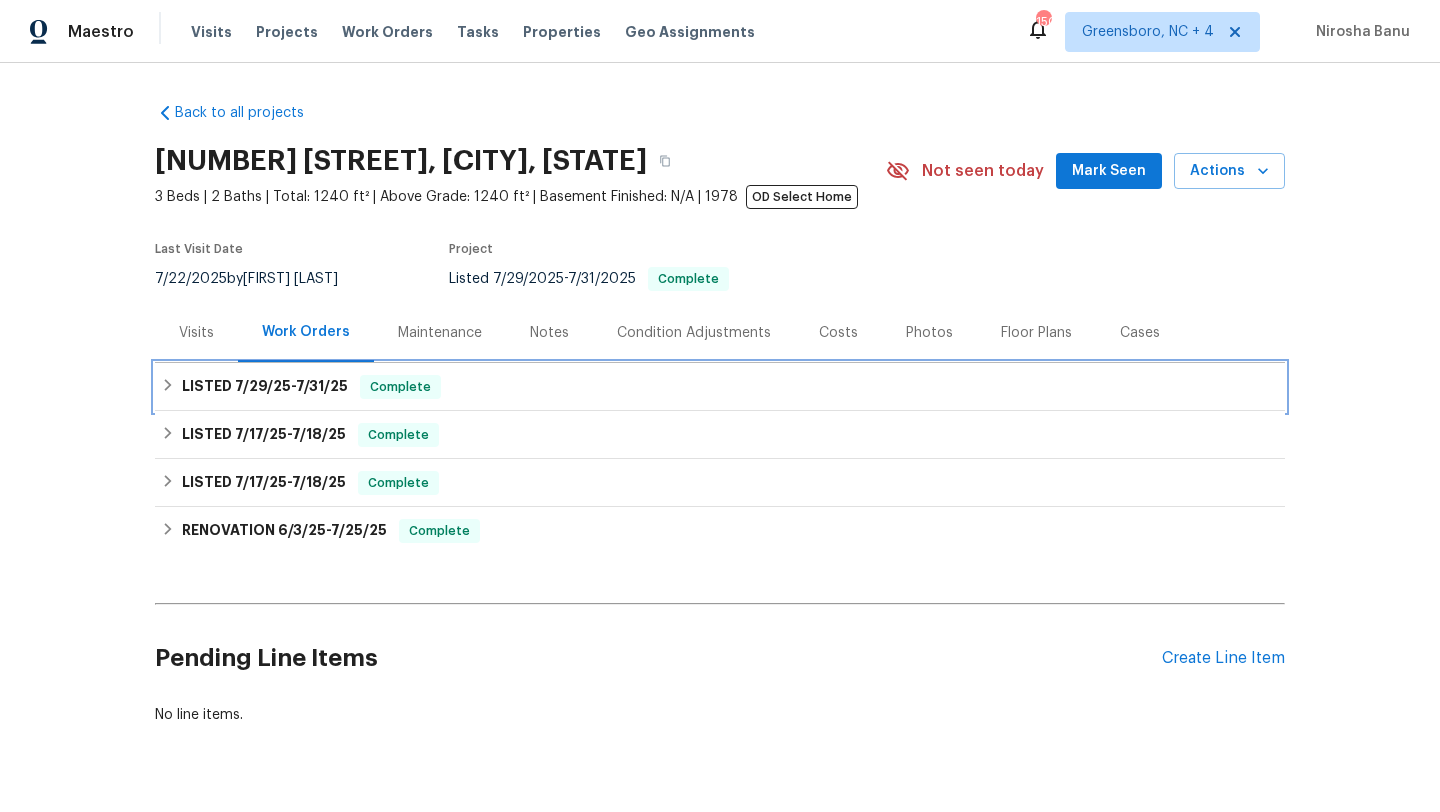 click on "LISTED   7/29/25  -  7/31/25 Complete" at bounding box center (720, 387) 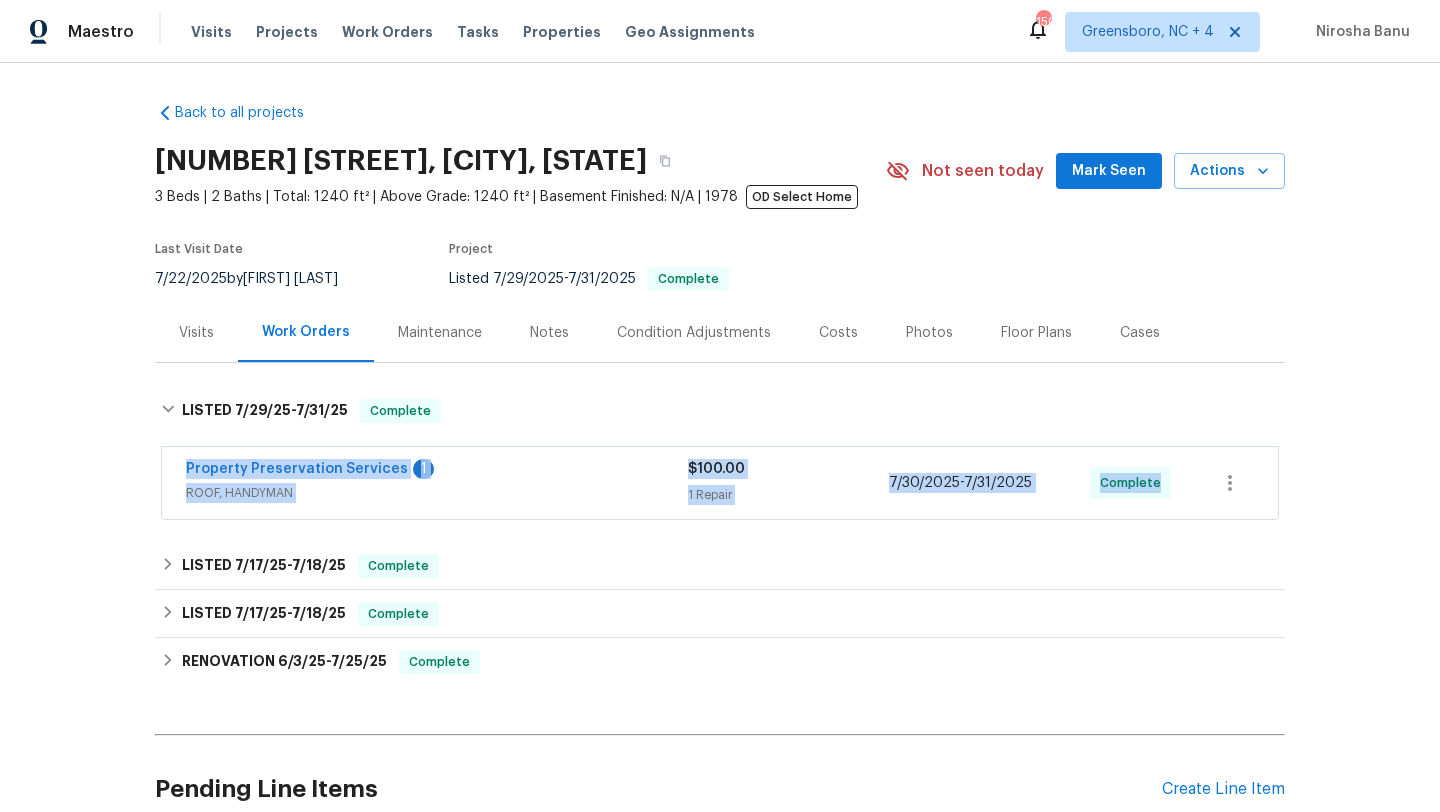 drag, startPoint x: 165, startPoint y: 465, endPoint x: 1339, endPoint y: 486, distance: 1174.1877 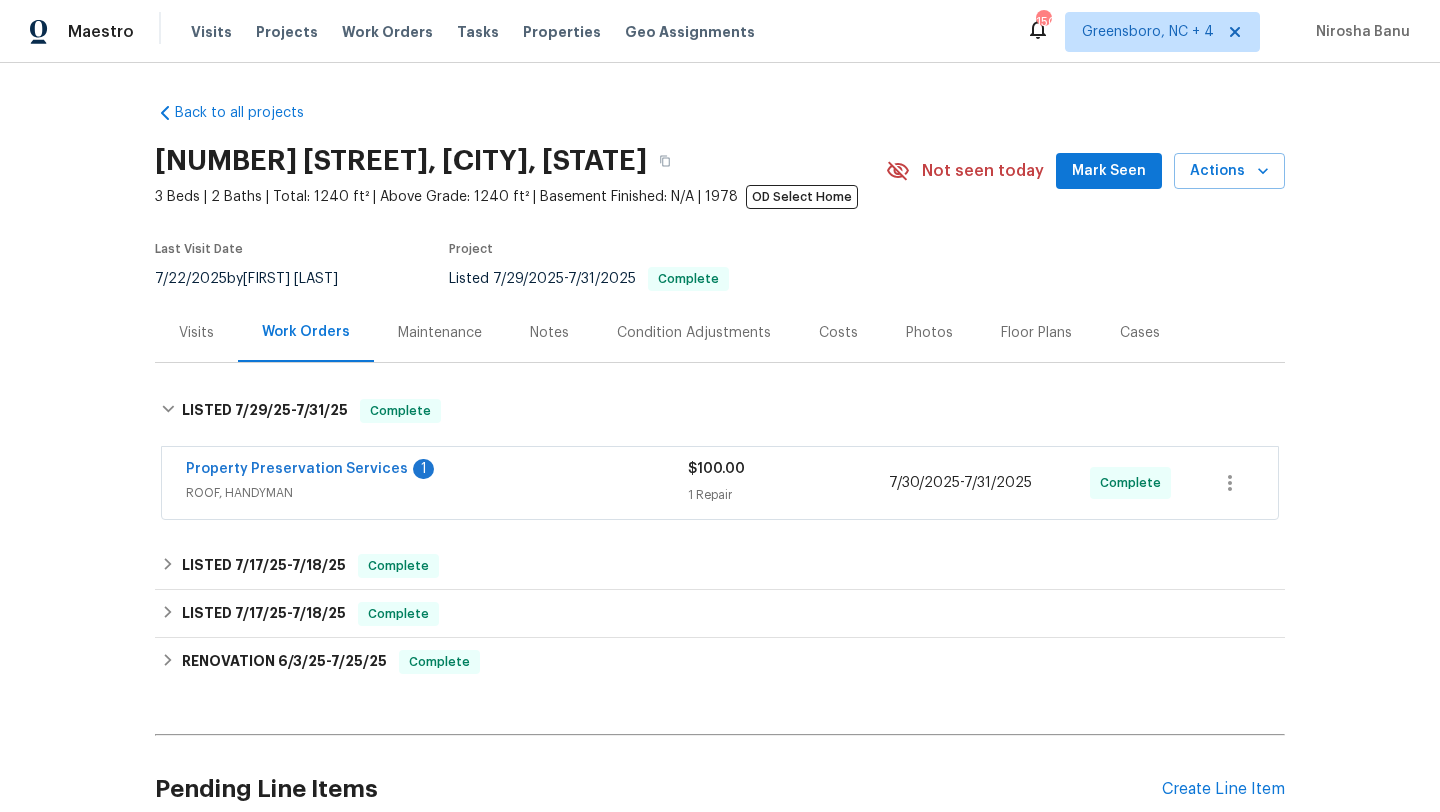 click on "Visits" at bounding box center [196, 333] 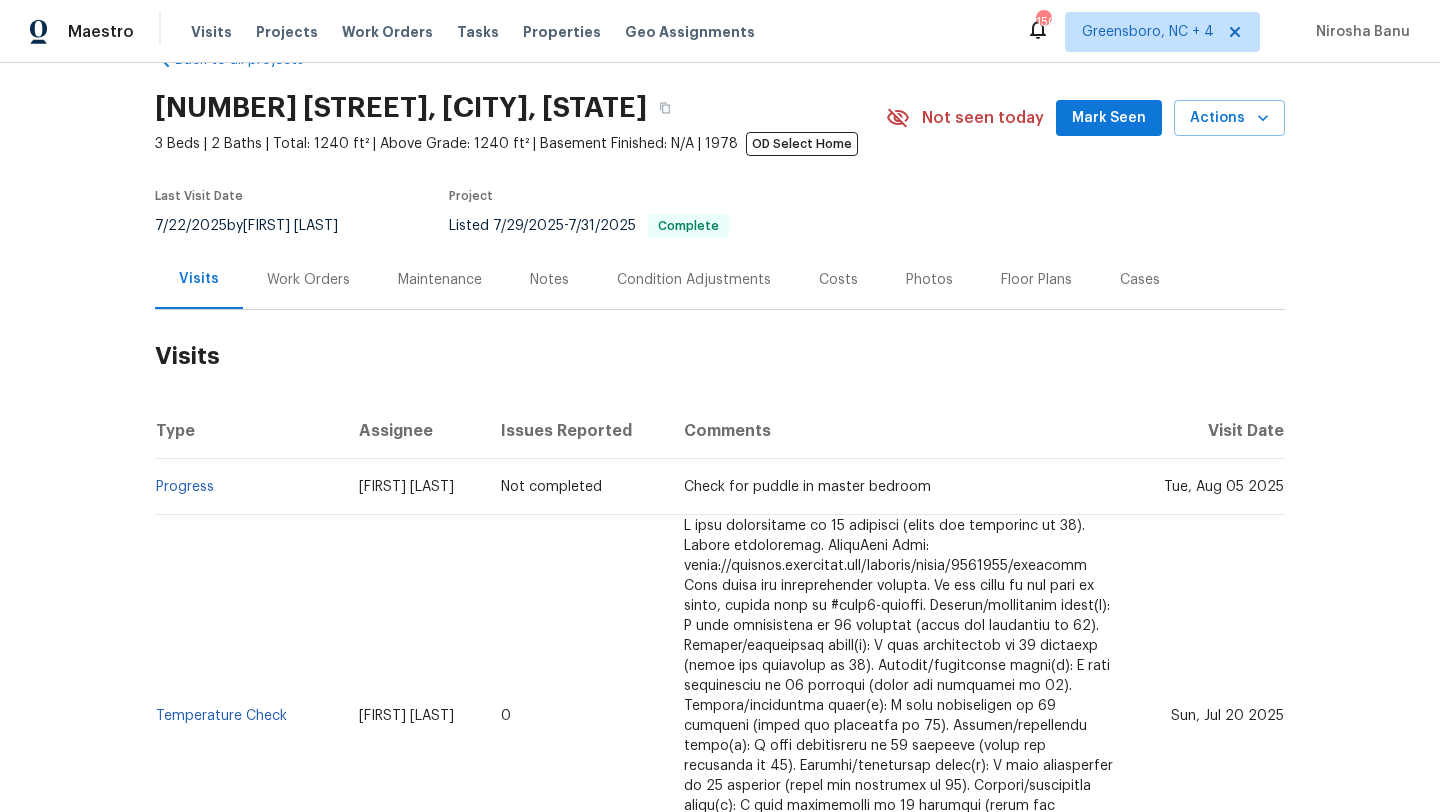 scroll, scrollTop: 58, scrollLeft: 0, axis: vertical 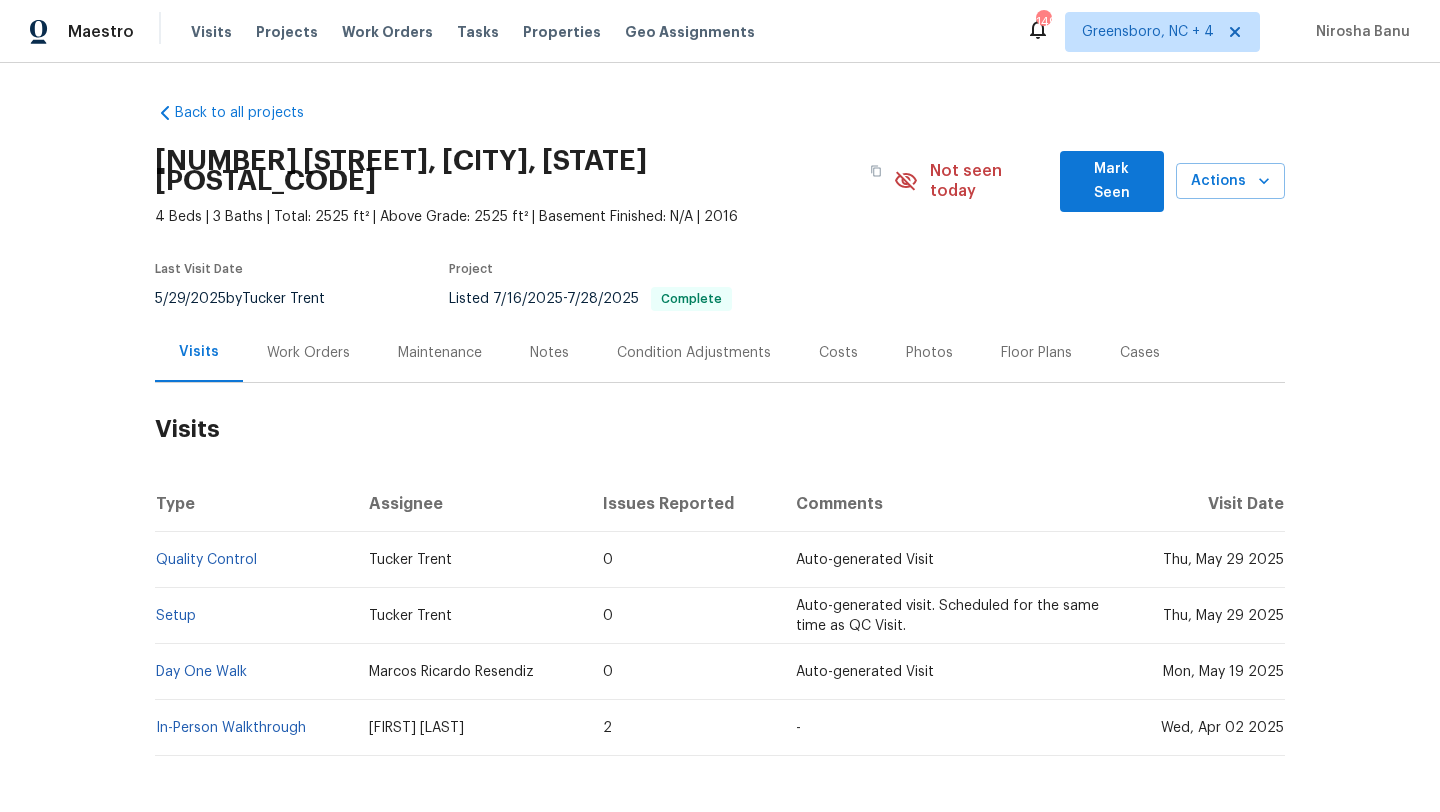 click on "[DATE] by [FIRST] [LAST]" at bounding box center [252, 299] 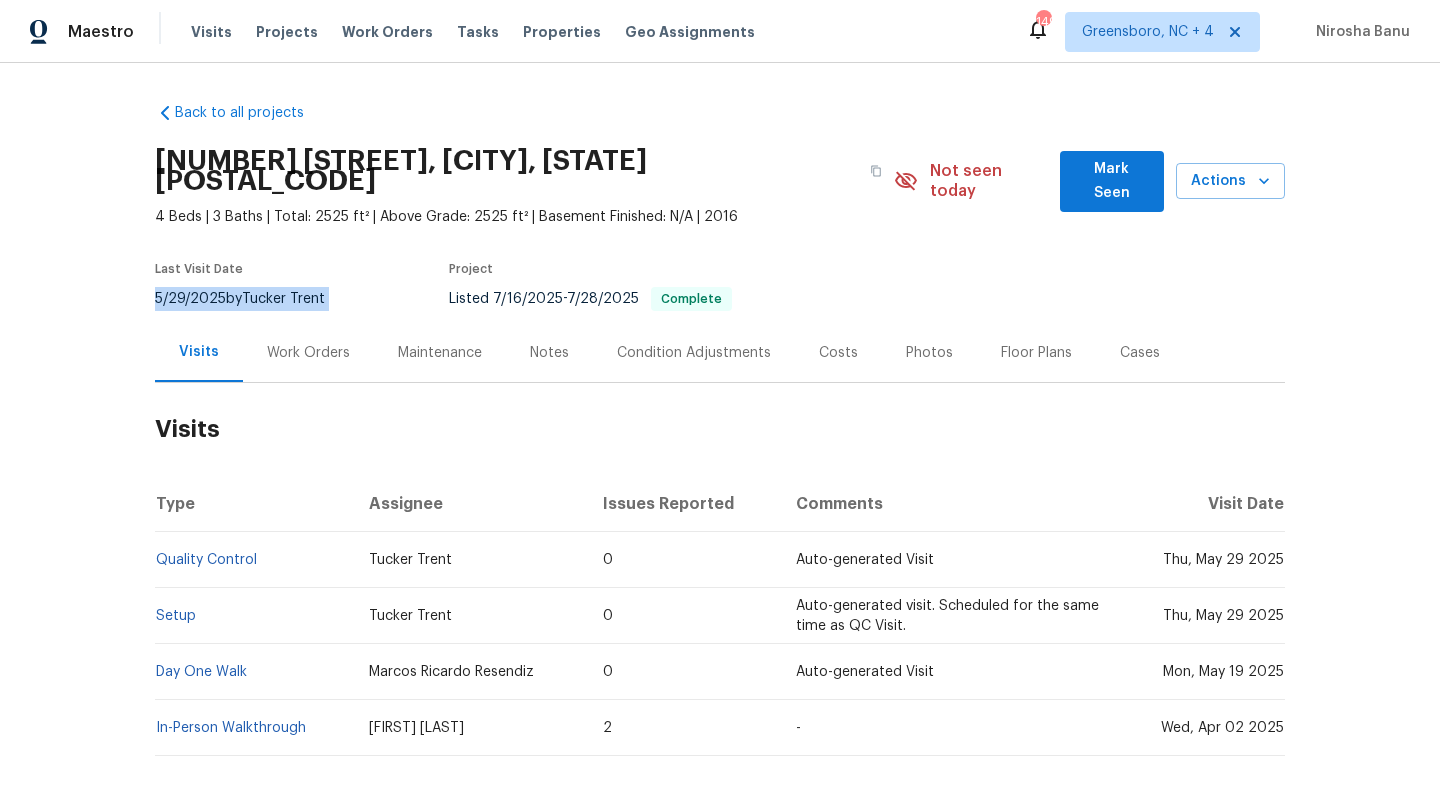 click on "[DATE] by [FIRST] [LAST]" at bounding box center (252, 299) 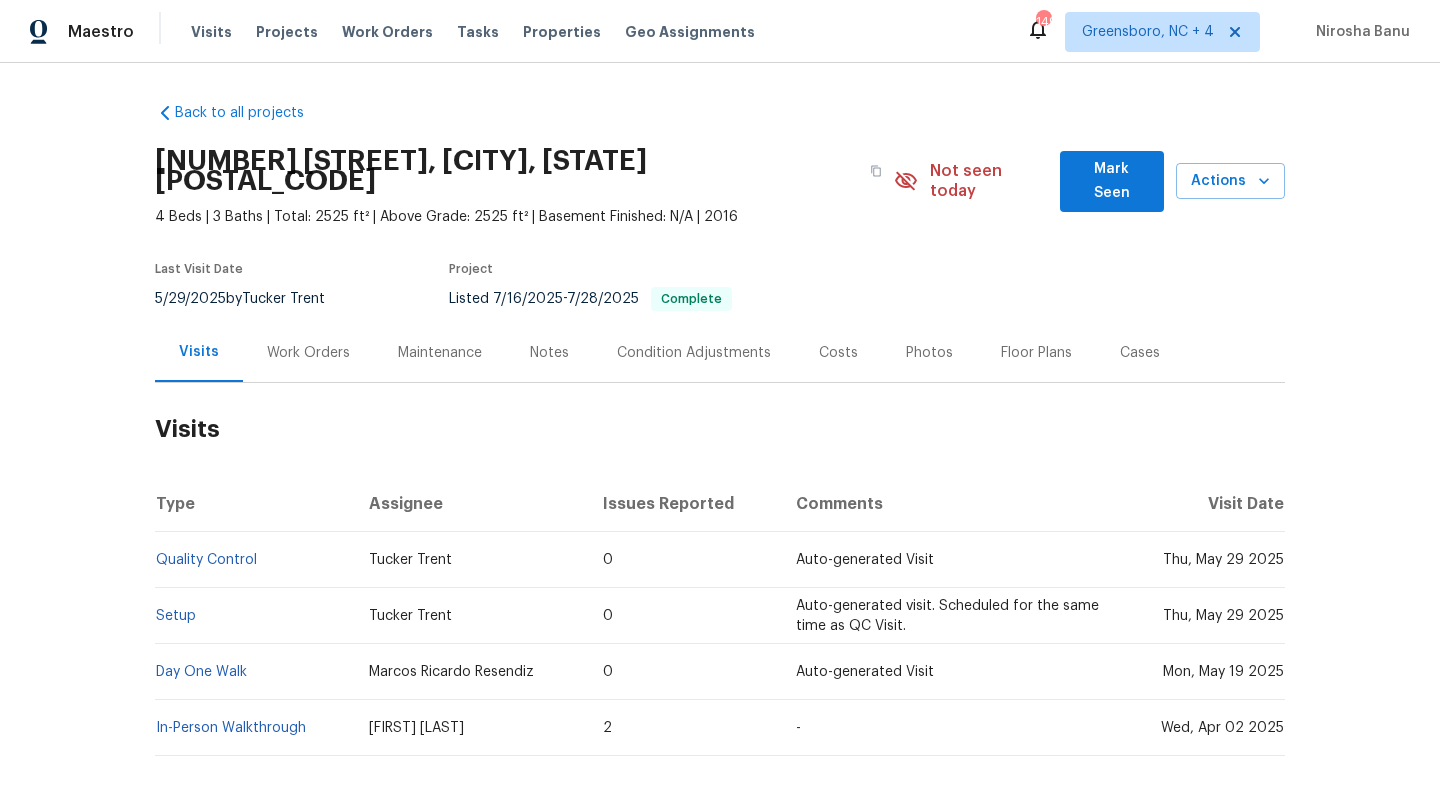 click on "Work Orders" at bounding box center (308, 353) 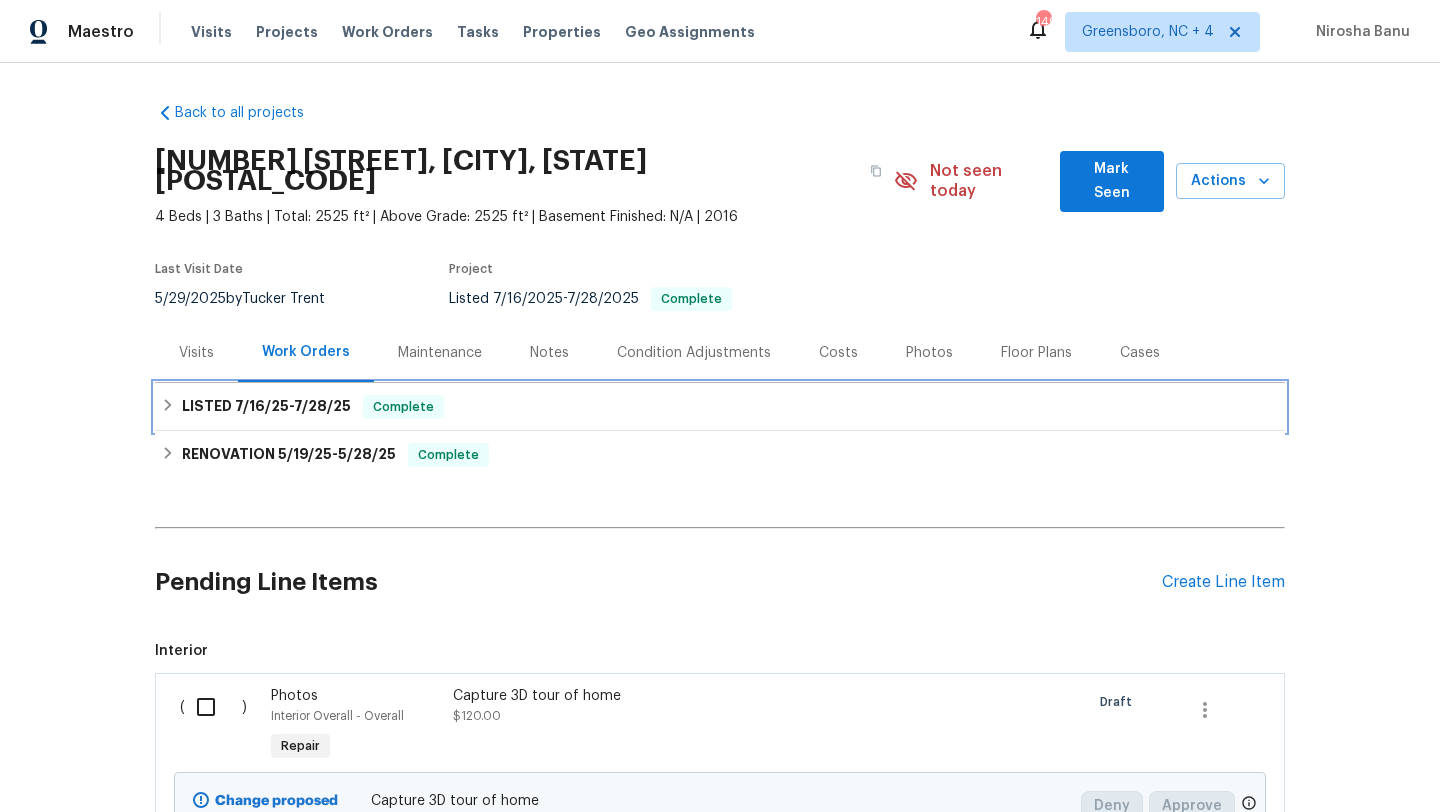 click on "[DATE] - [DATE]" at bounding box center (266, 407) 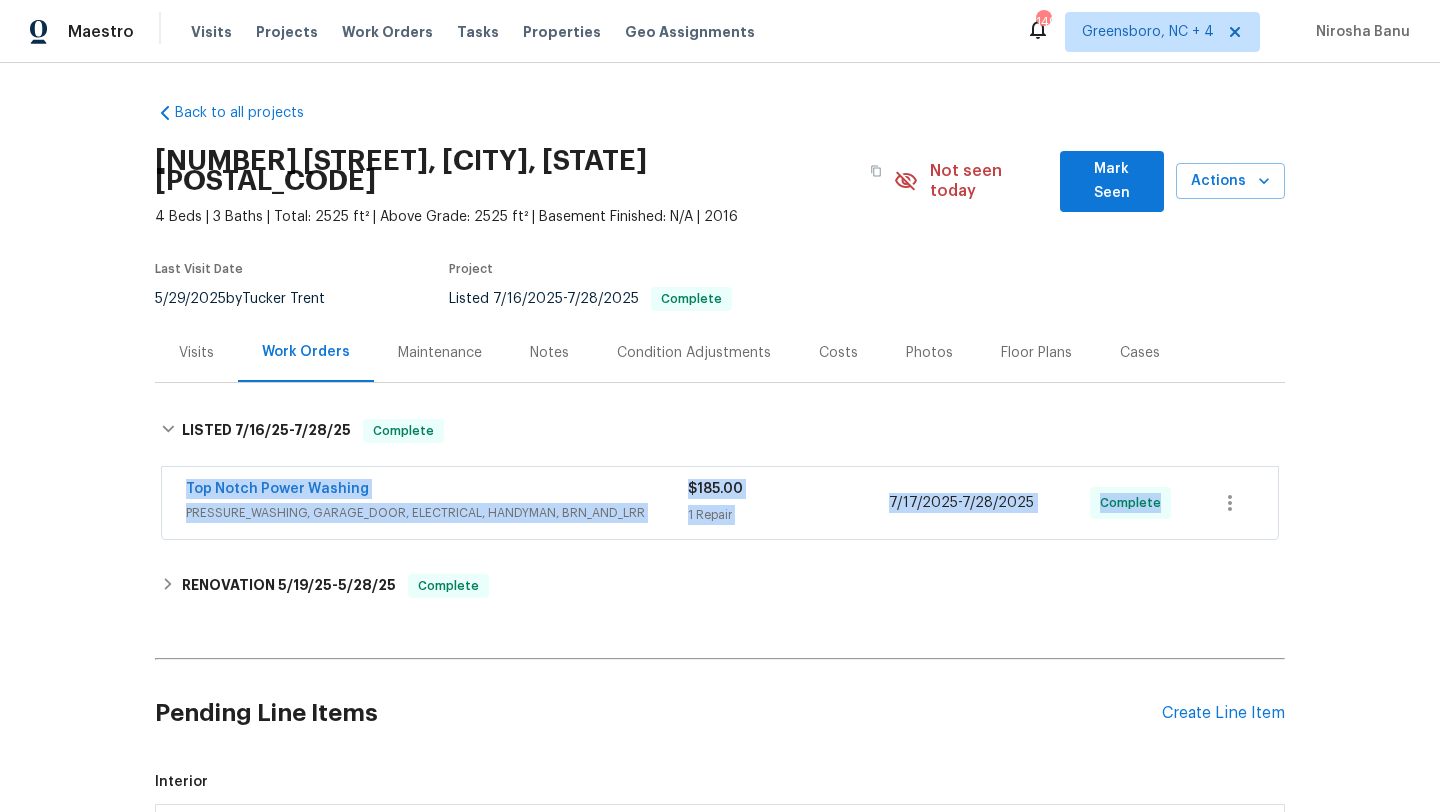 drag, startPoint x: 165, startPoint y: 465, endPoint x: 1282, endPoint y: 459, distance: 1117.0161 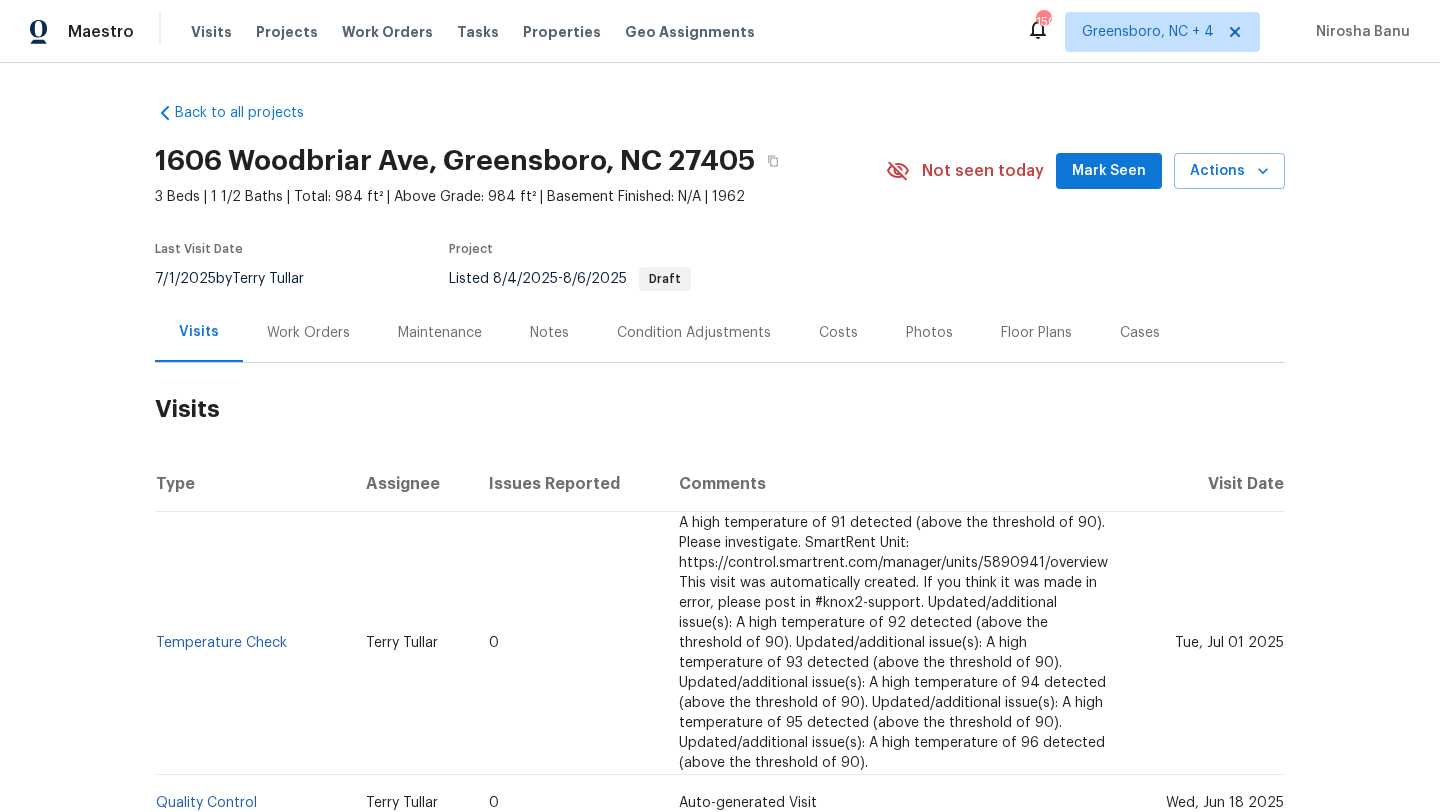 scroll, scrollTop: 0, scrollLeft: 0, axis: both 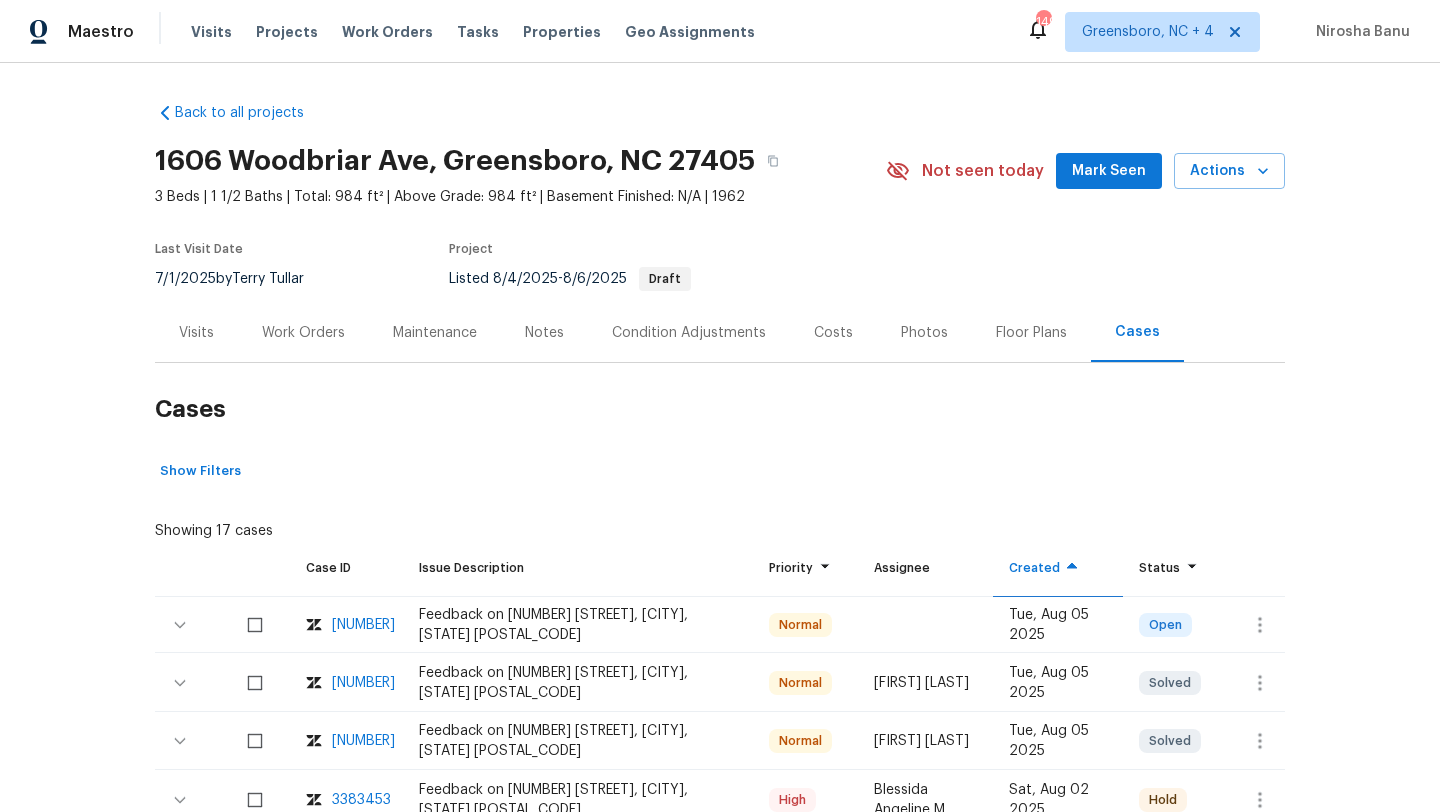 click on "Work Orders" at bounding box center [303, 333] 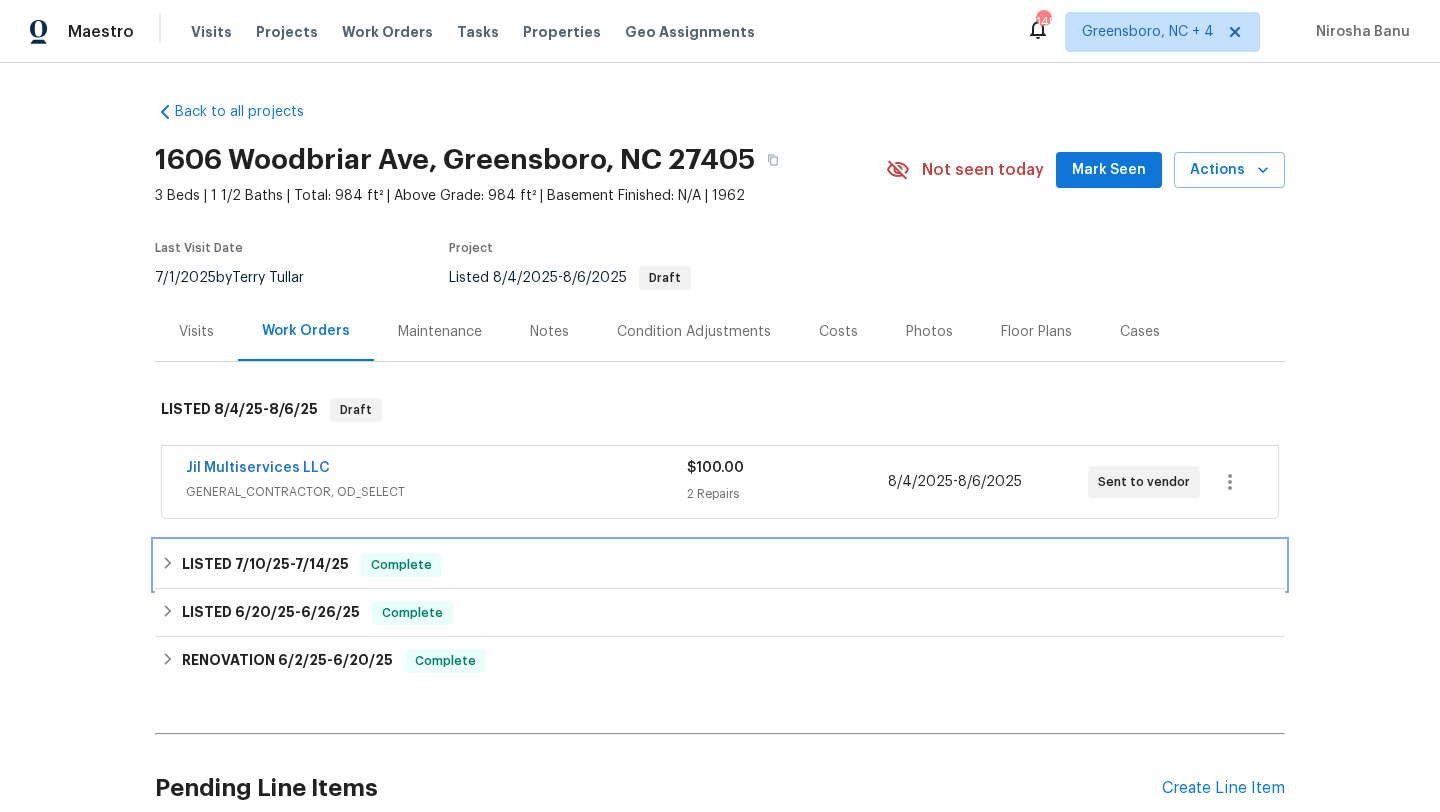 click on "LISTED   7/10/25  -  7/14/25 Complete" at bounding box center [720, 565] 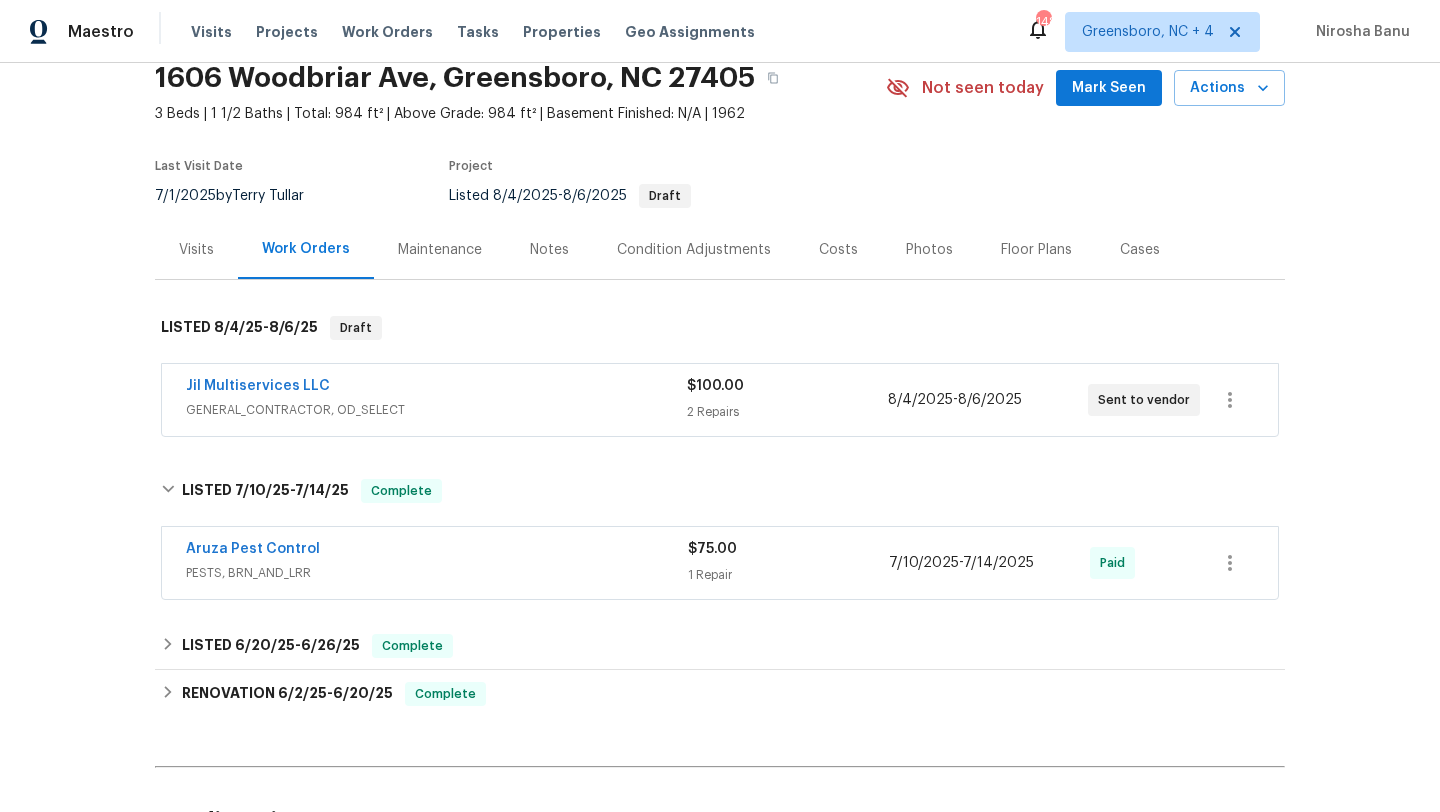 click on "Jil Multiservices LLC" at bounding box center [436, 388] 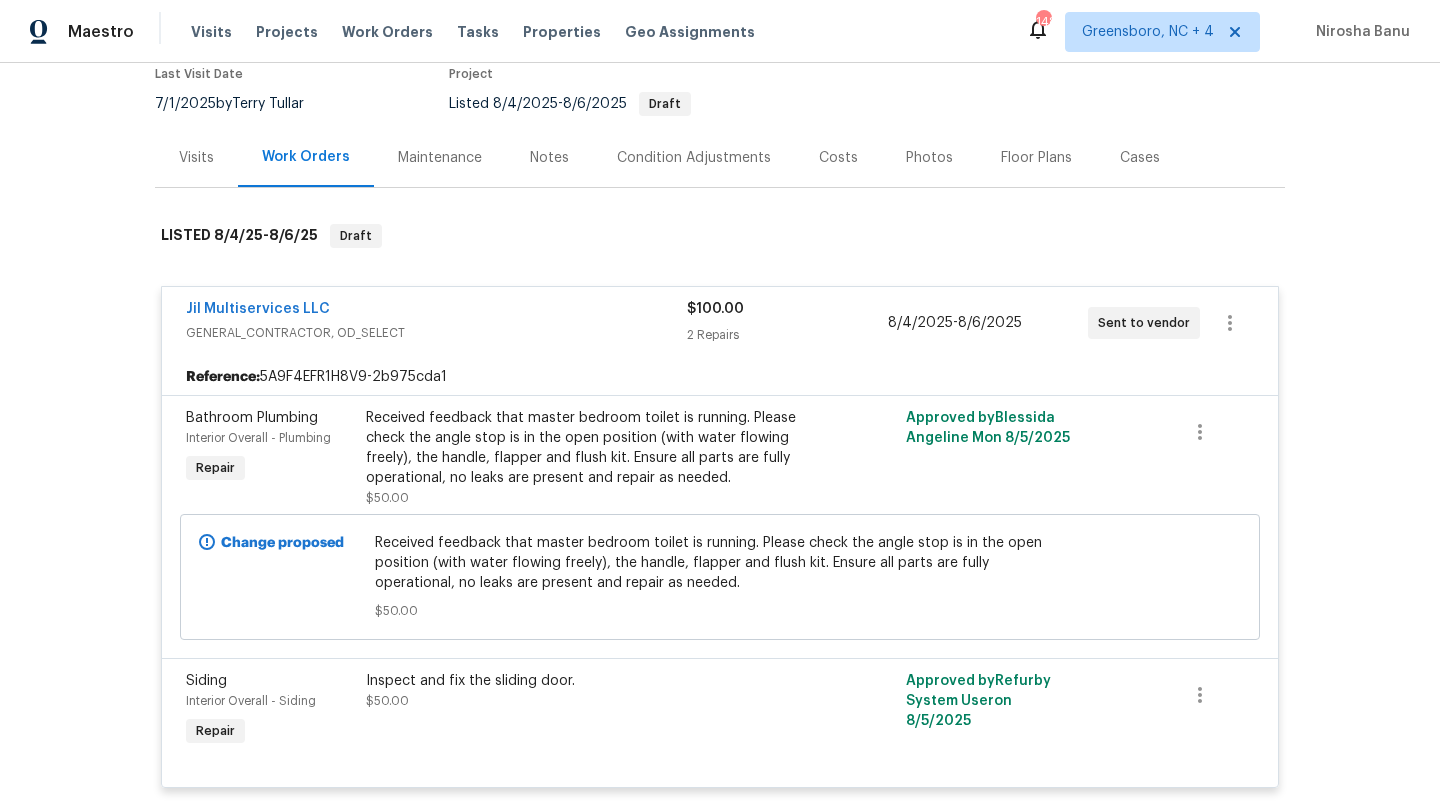 scroll, scrollTop: 177, scrollLeft: 0, axis: vertical 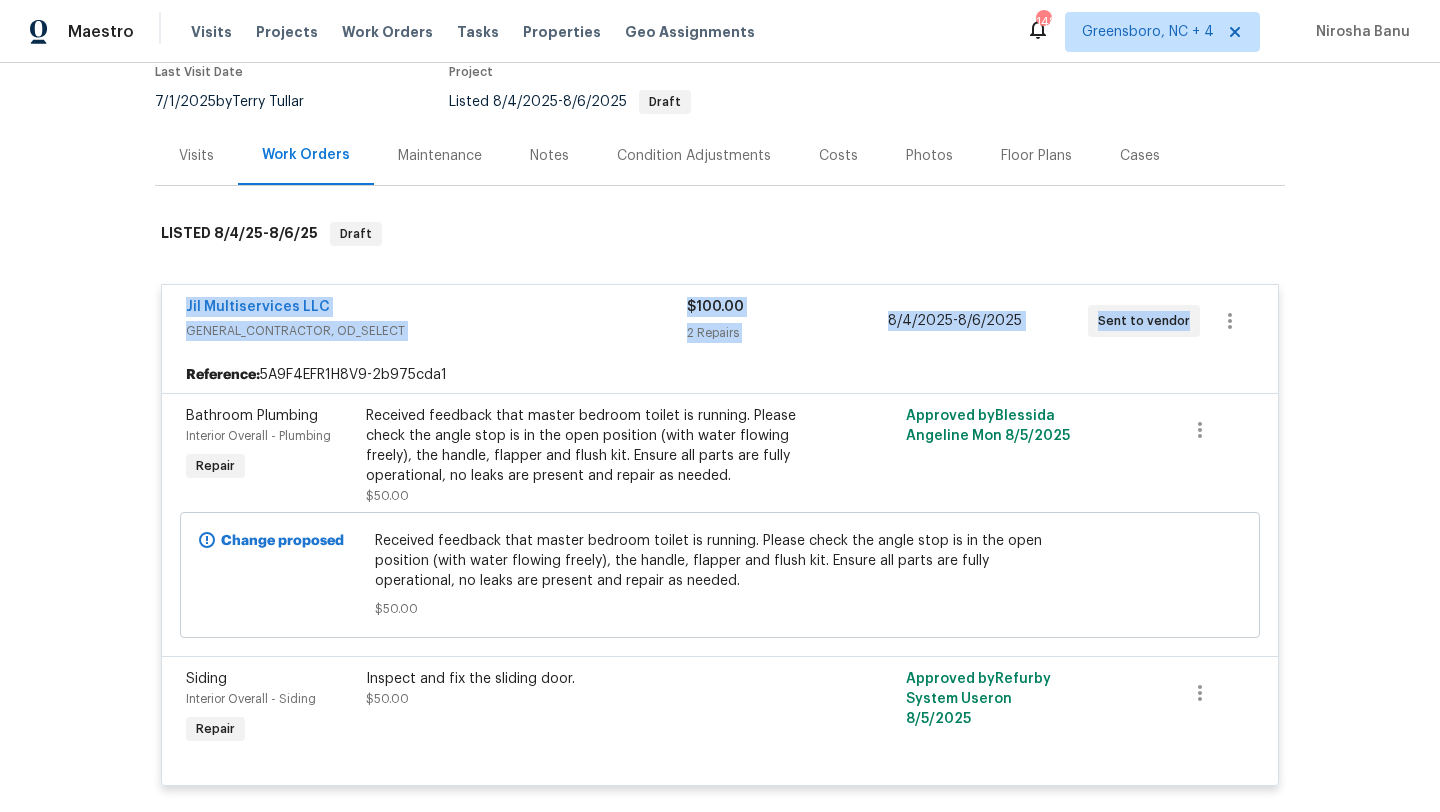 drag, startPoint x: 173, startPoint y: 300, endPoint x: 1330, endPoint y: 354, distance: 1158.2595 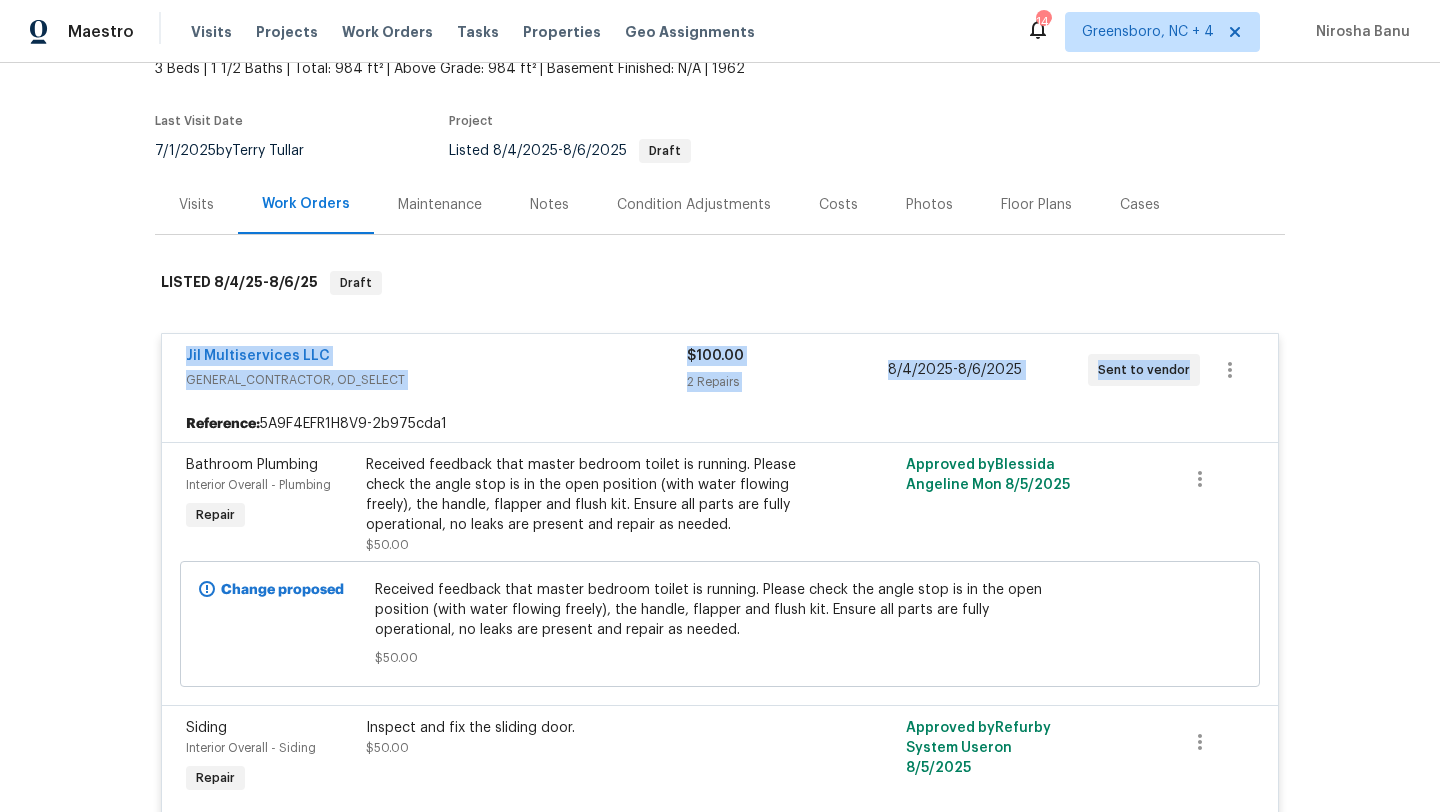scroll, scrollTop: 124, scrollLeft: 0, axis: vertical 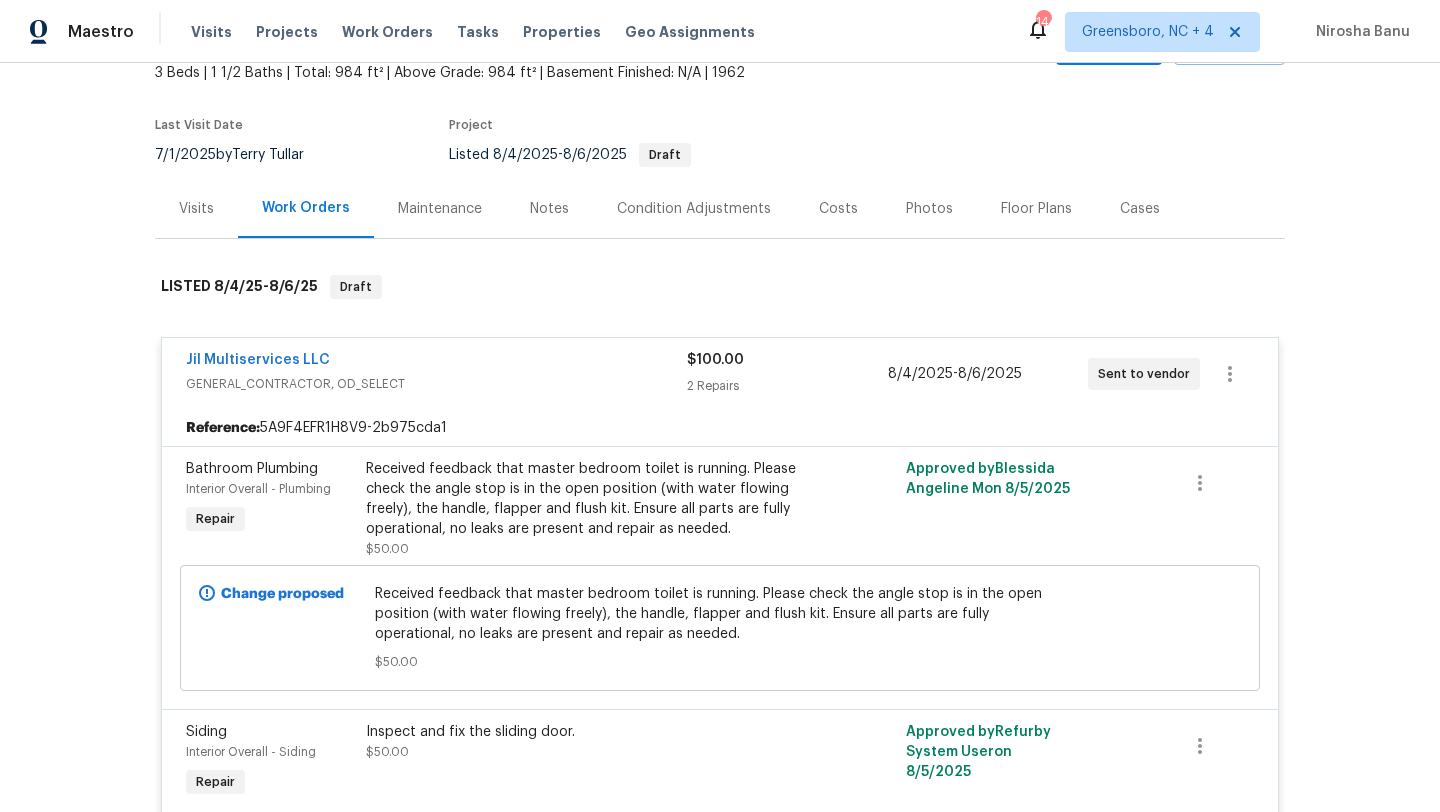click on "7/1/2025  by  Terry Tullar" at bounding box center (241, 155) 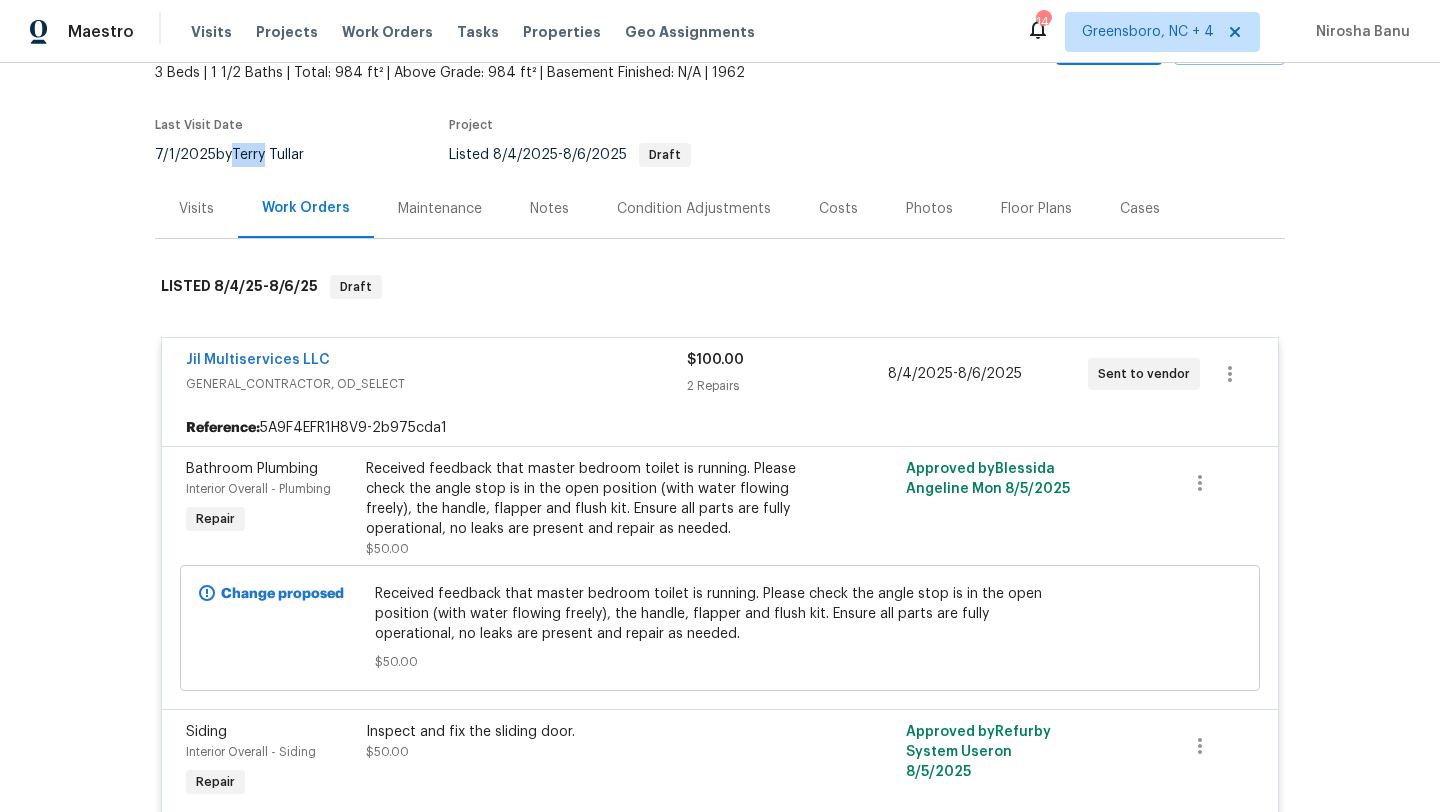 click on "7/1/2025  by  Terry Tullar" at bounding box center [241, 155] 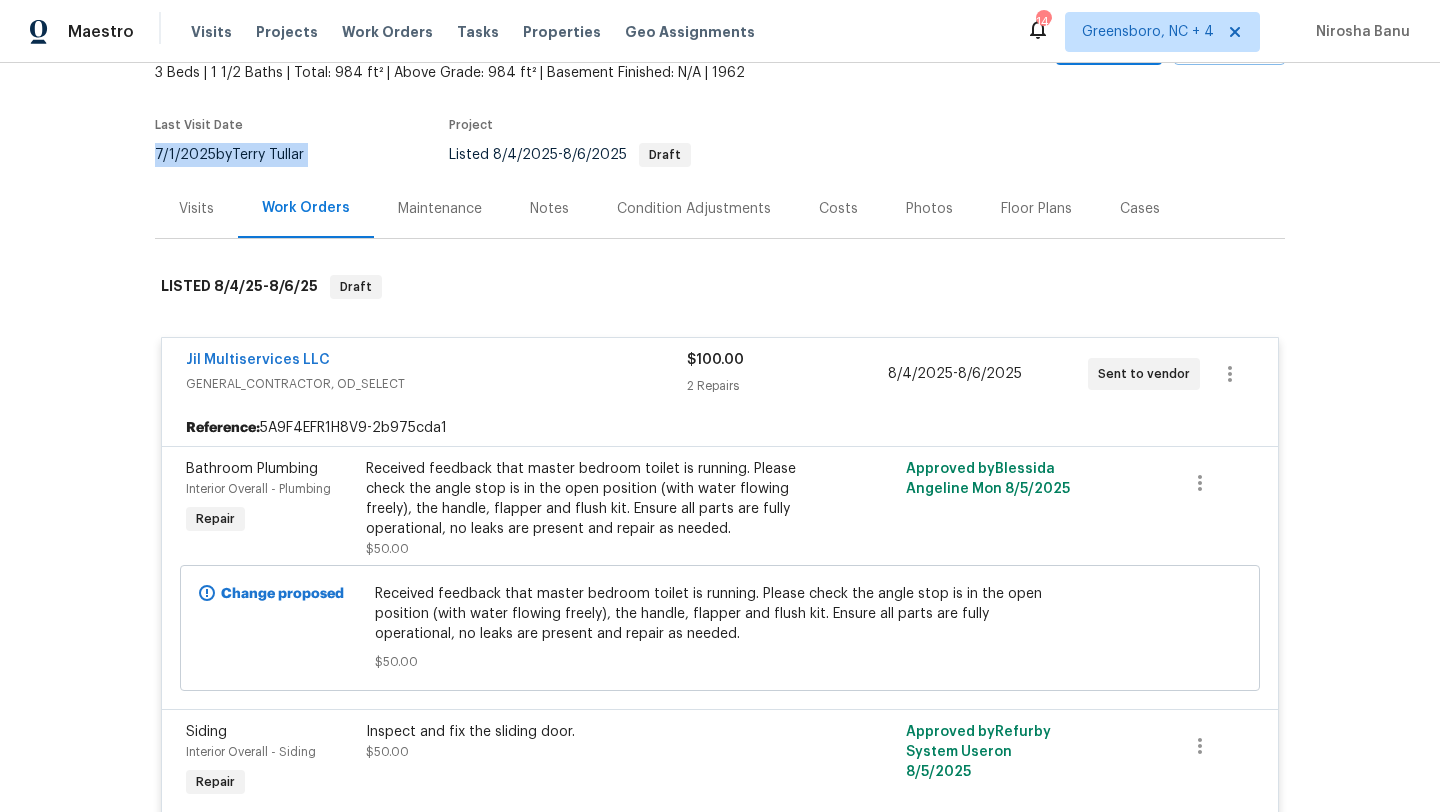 click on "7/1/2025  by  Terry Tullar" at bounding box center (241, 155) 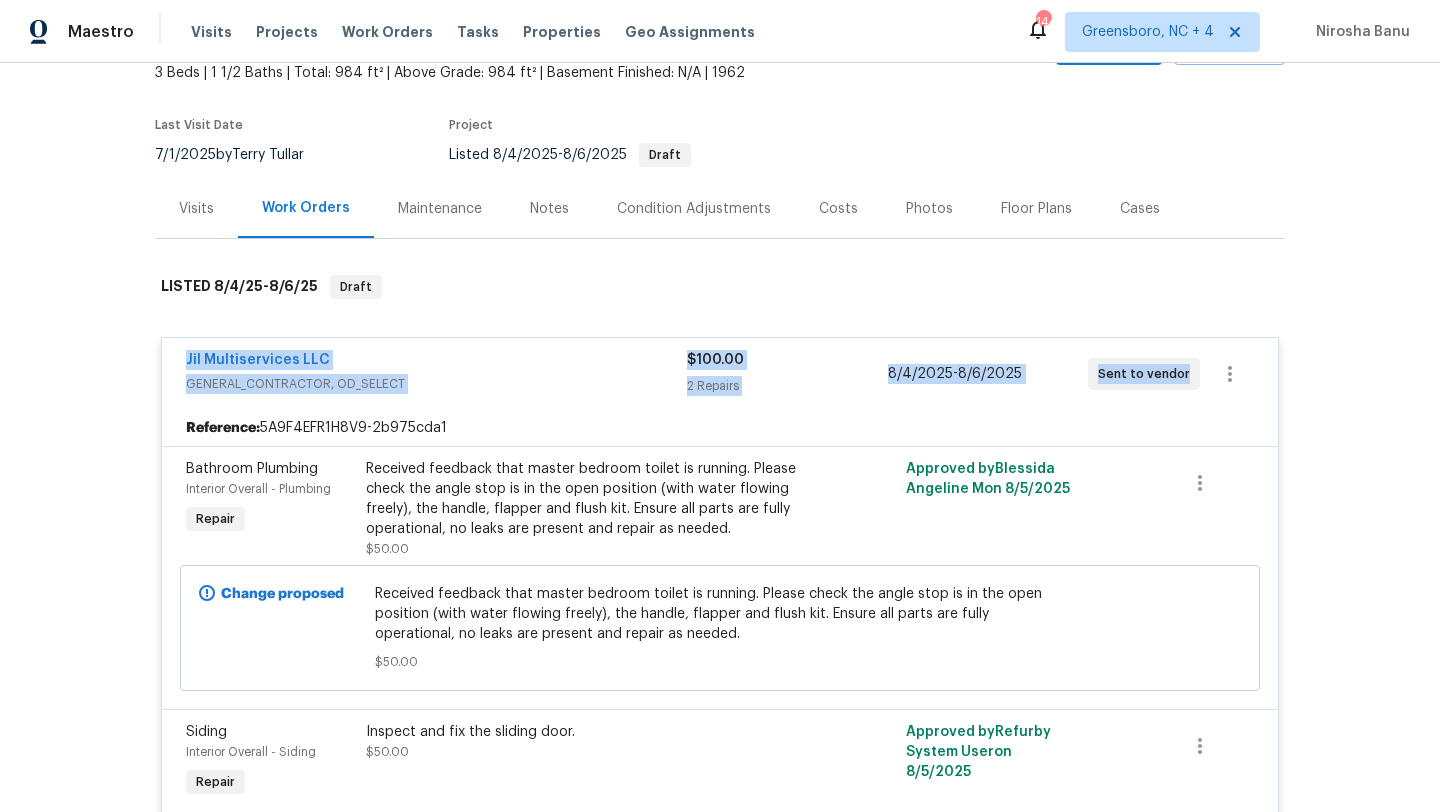 drag, startPoint x: 203, startPoint y: 360, endPoint x: 1212, endPoint y: 370, distance: 1009.04956 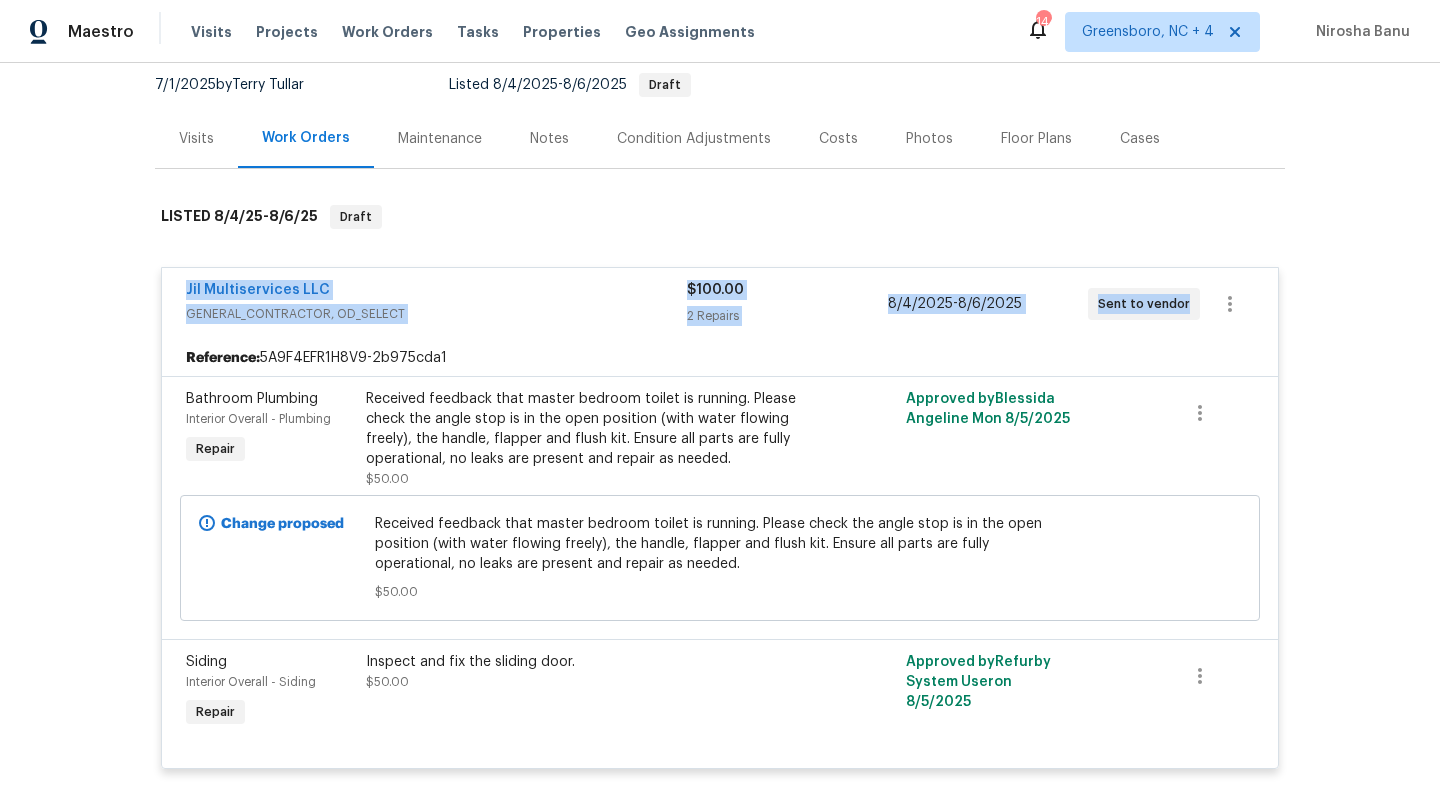 copy on "Jil Multiservices LLC GENERAL_CONTRACTOR, OD_SELECT $100.00 2 Repairs 8/4/2025  -  8/6/2025 Sent to vendor" 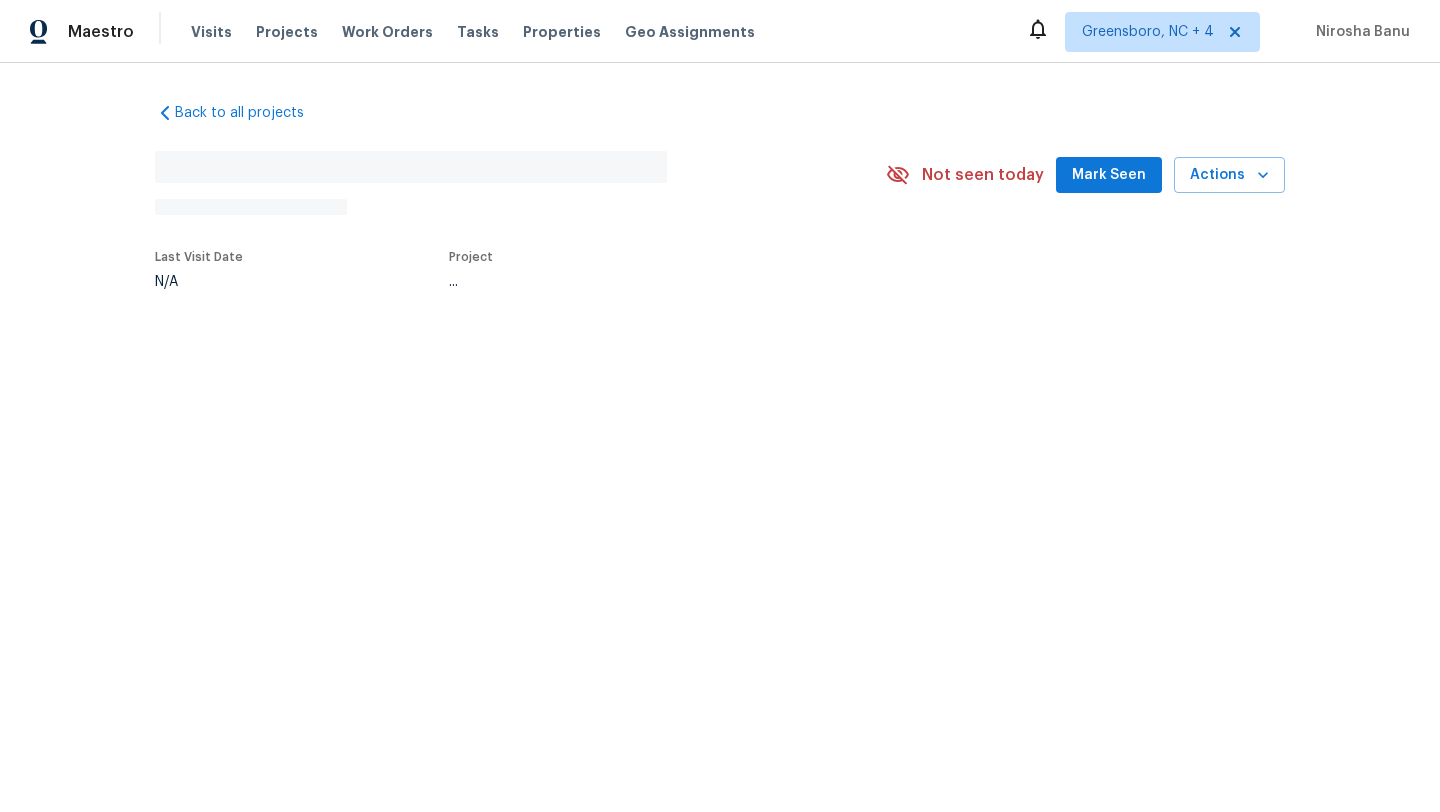 scroll, scrollTop: 0, scrollLeft: 0, axis: both 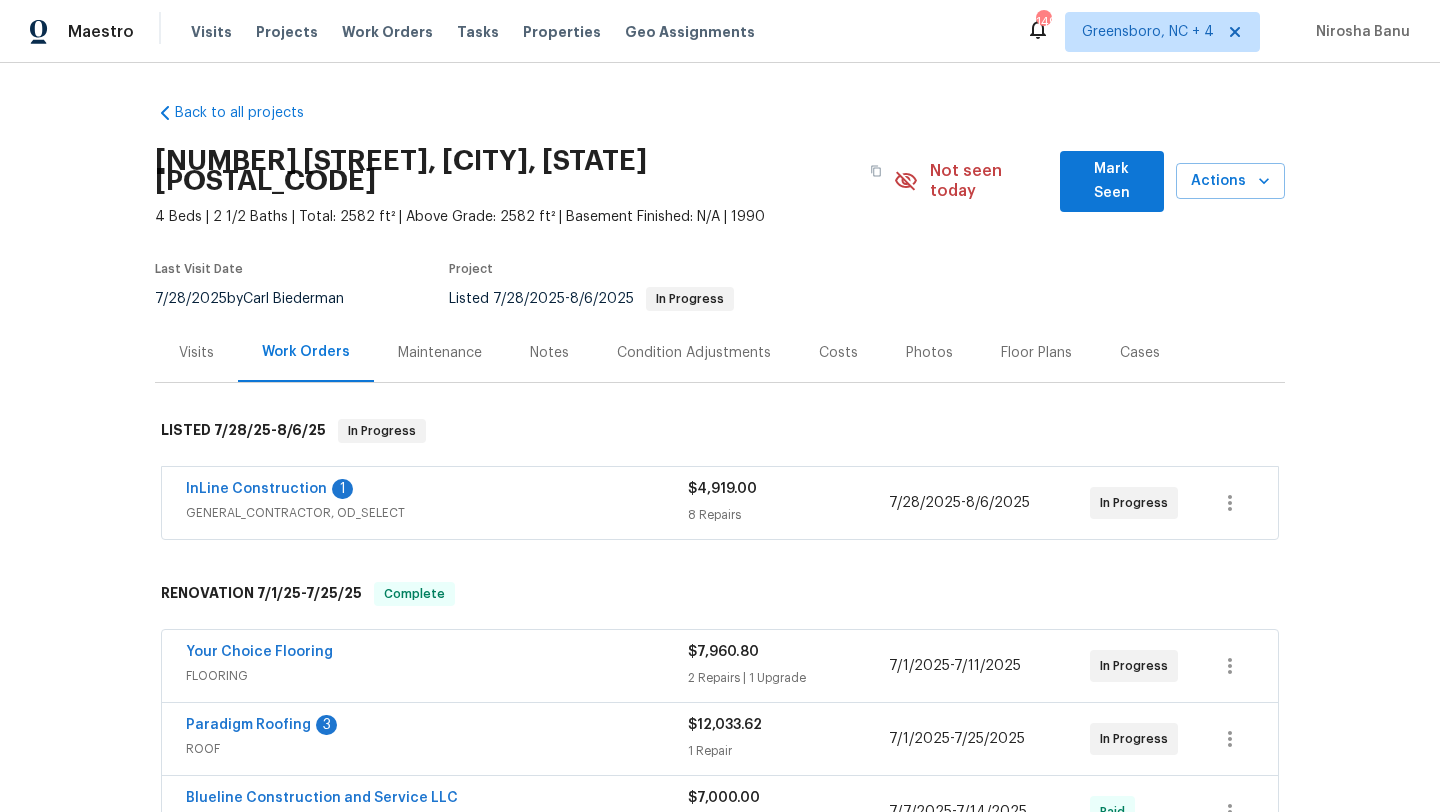 click on "InLine Construction 1" at bounding box center [437, 491] 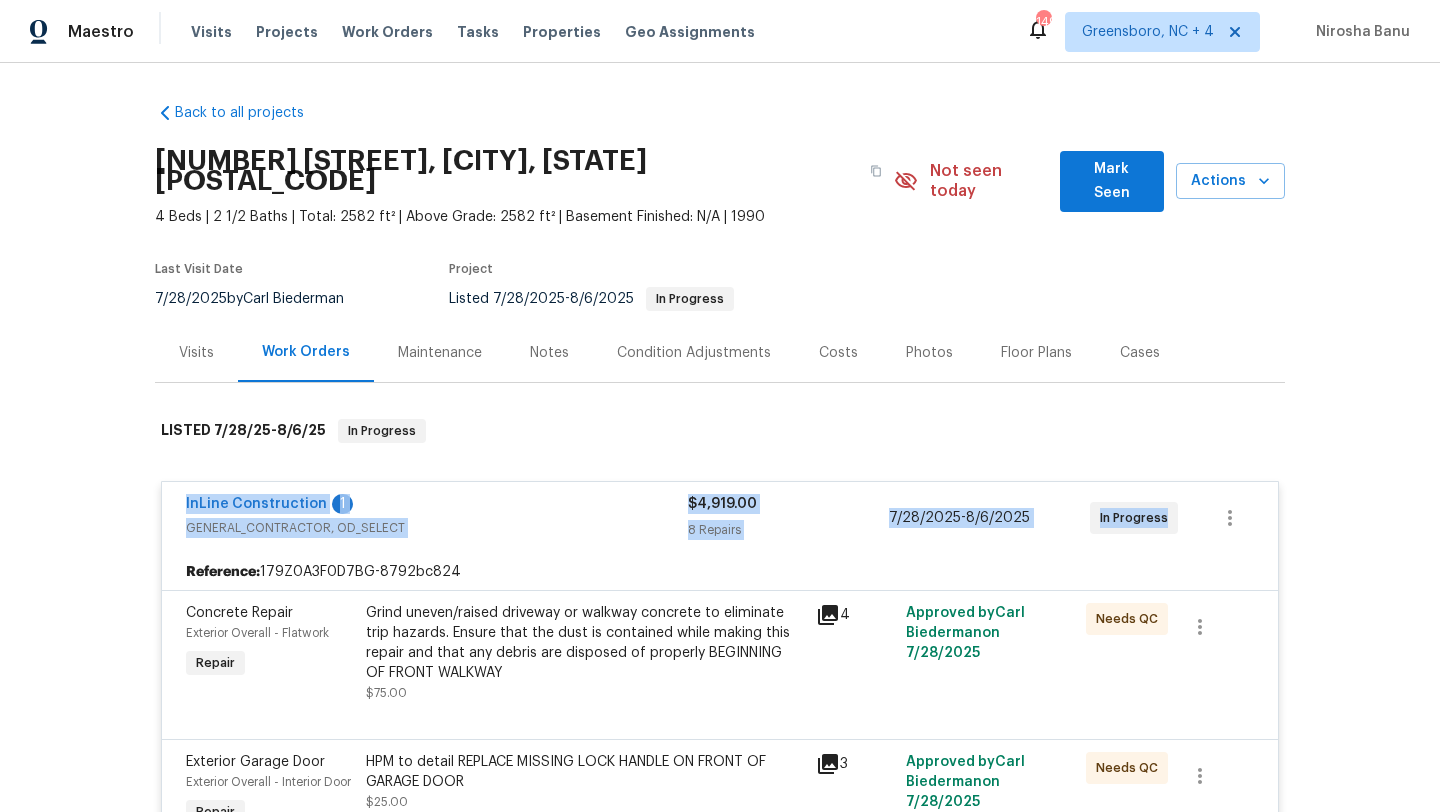 drag, startPoint x: 151, startPoint y: 477, endPoint x: 1201, endPoint y: 501, distance: 1050.2743 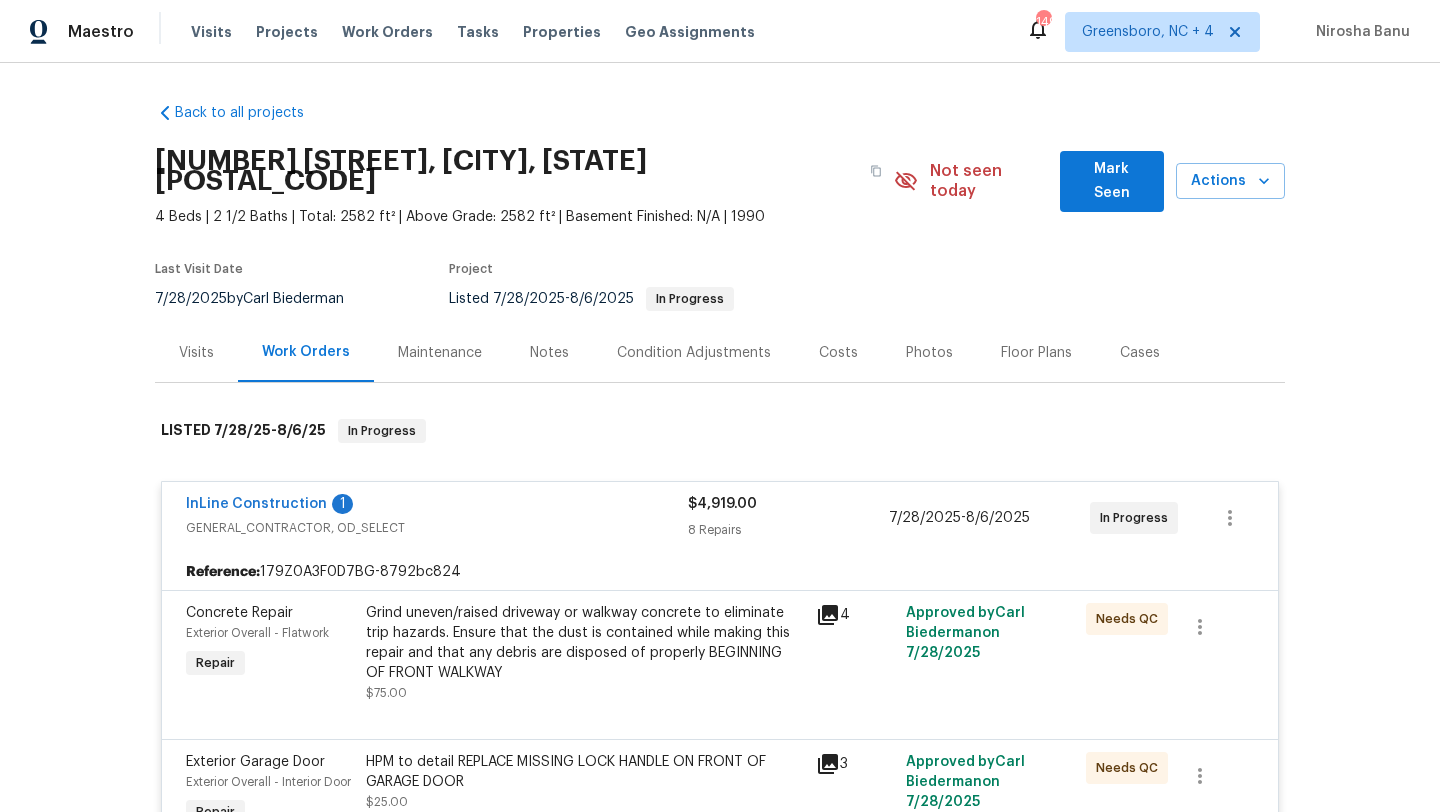 click on "7/28/2025" at bounding box center (191, 299) 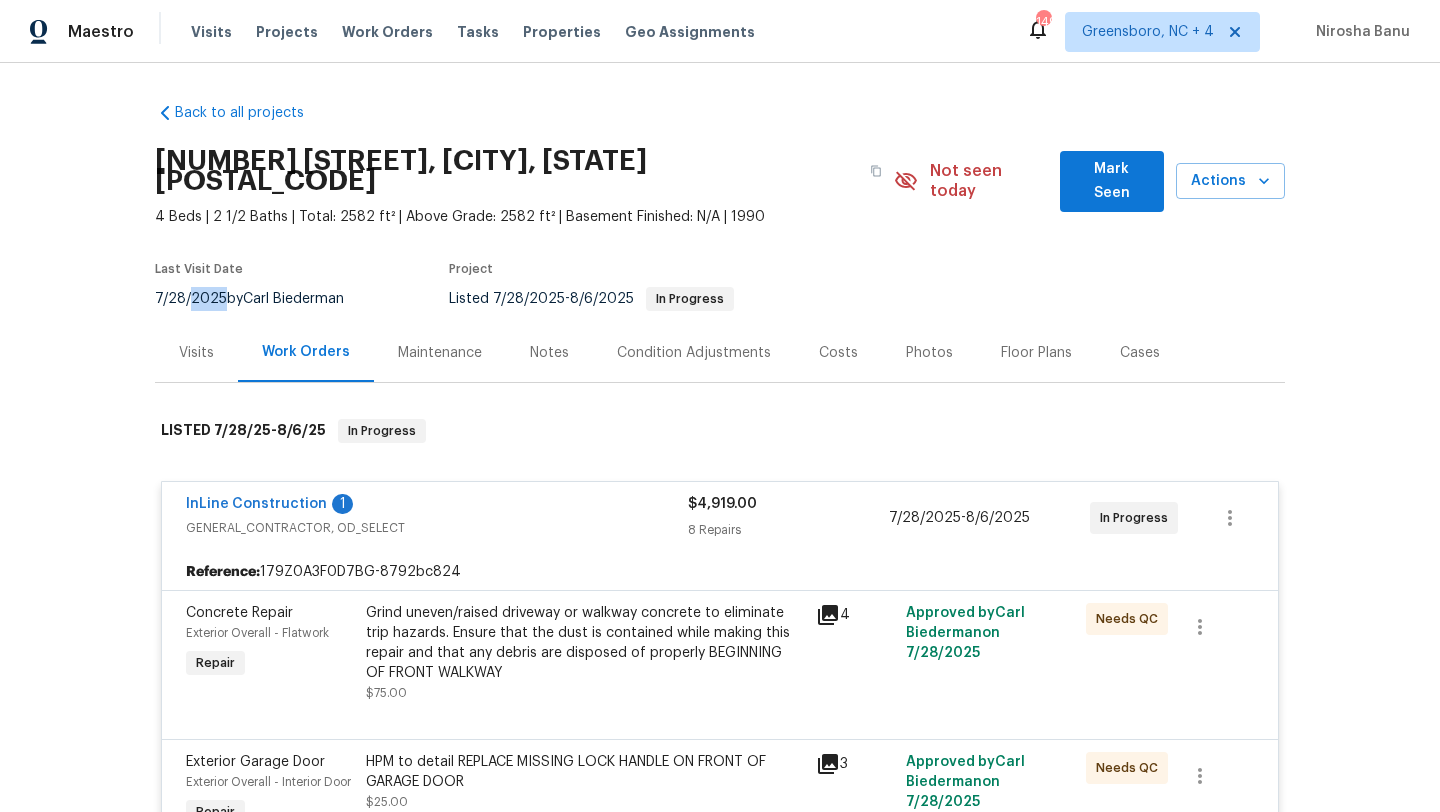 click on "7/28/2025" at bounding box center (191, 299) 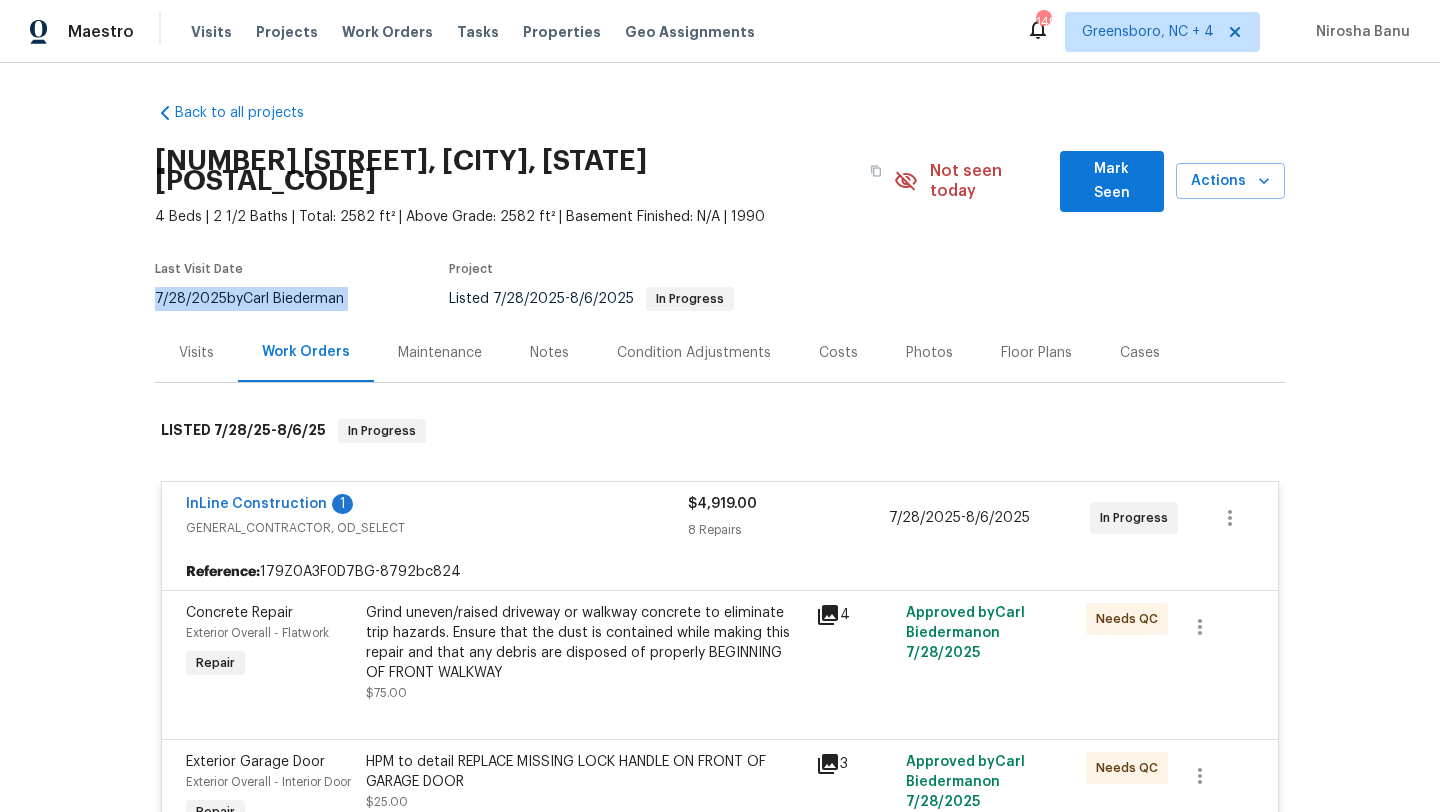 click on "7/28/2025" at bounding box center [191, 299] 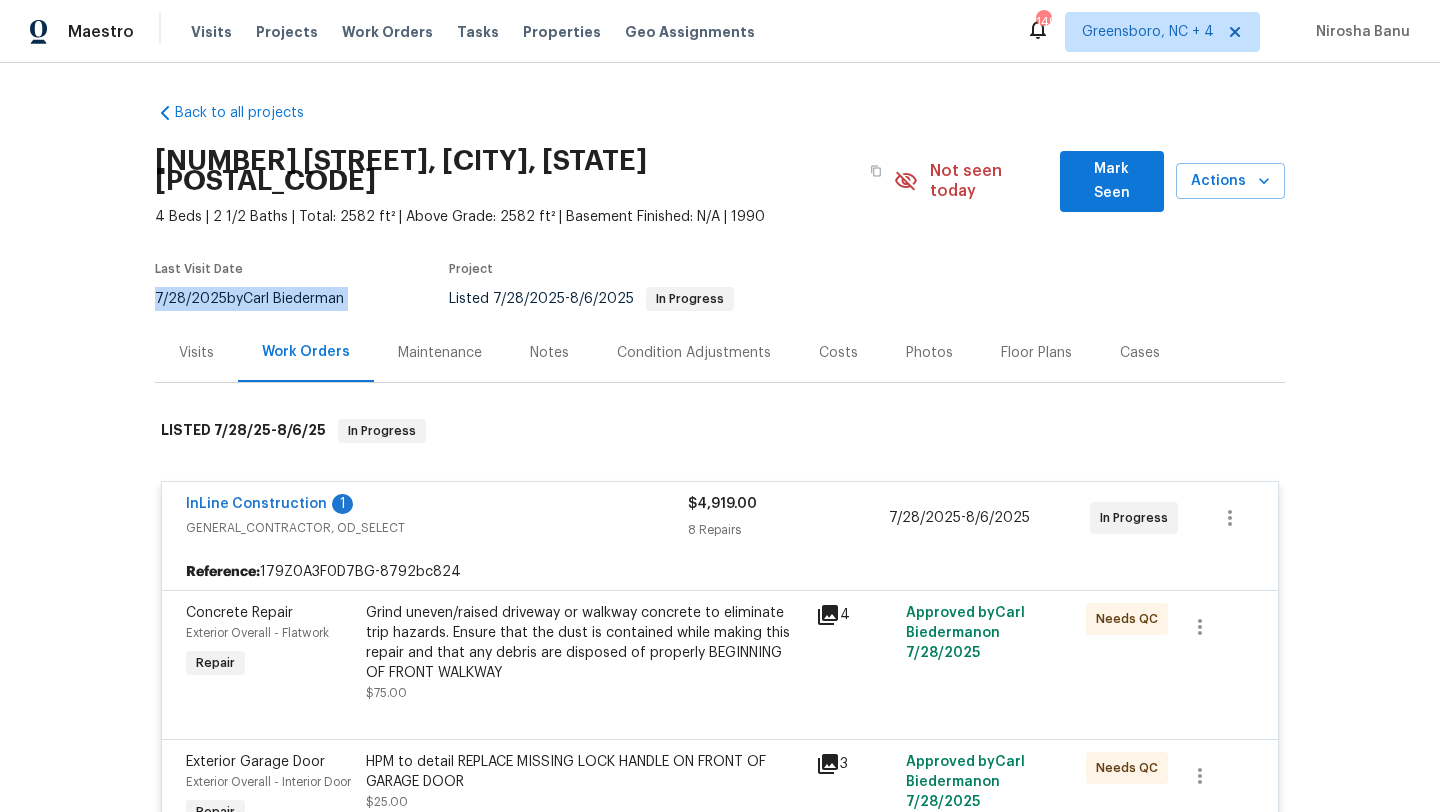 copy on "7/28/2025  by  Carl Biederman" 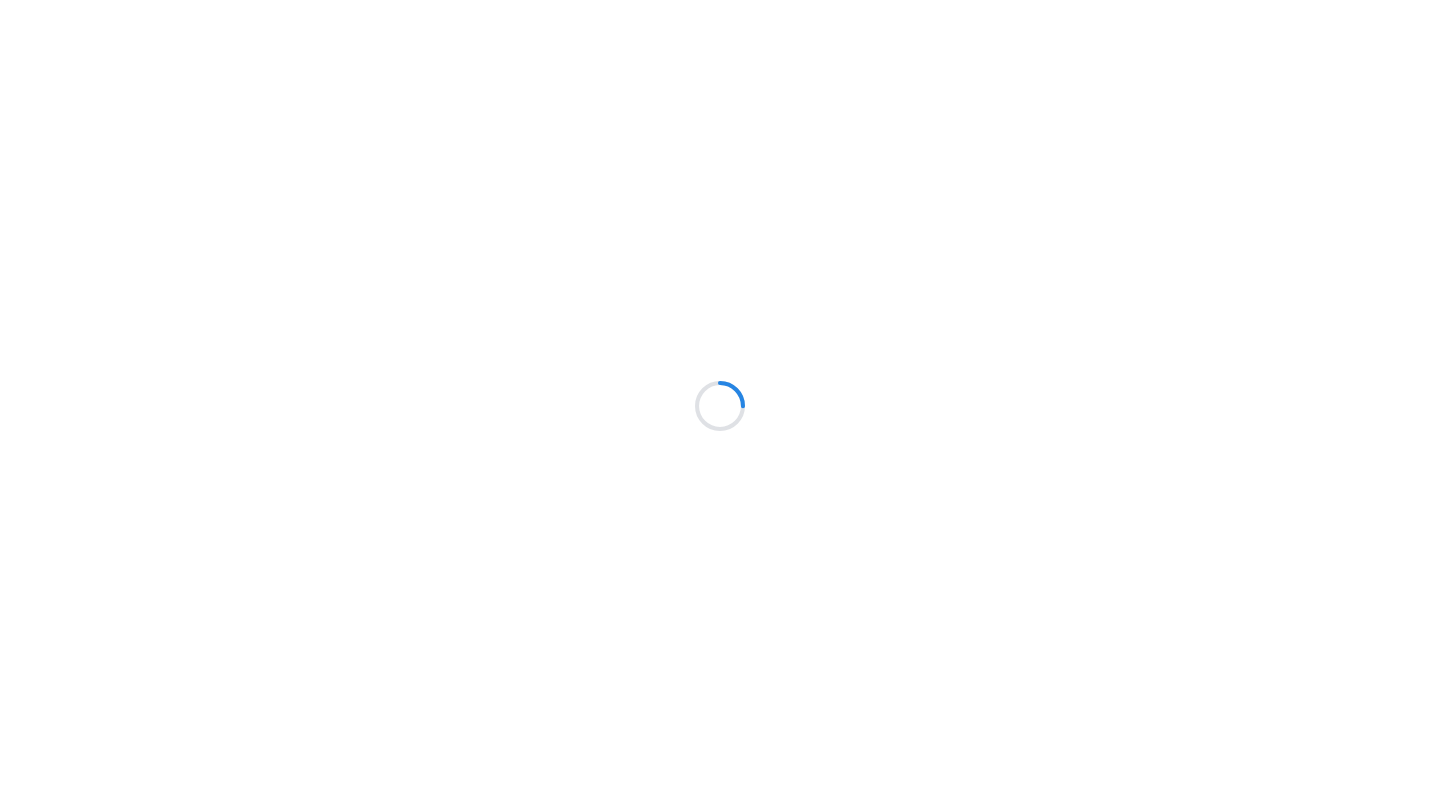 scroll, scrollTop: 0, scrollLeft: 0, axis: both 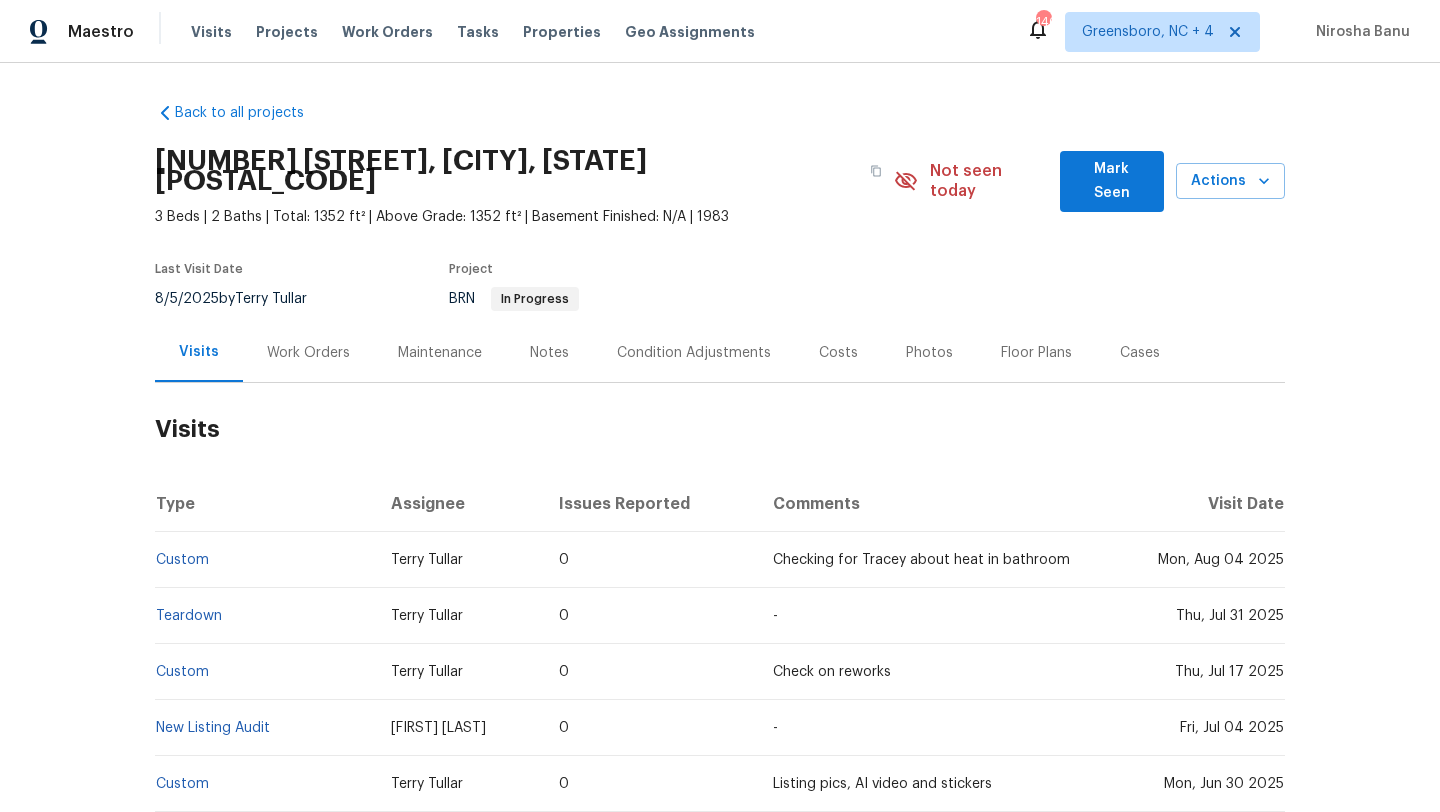 click on "Work Orders" at bounding box center [308, 353] 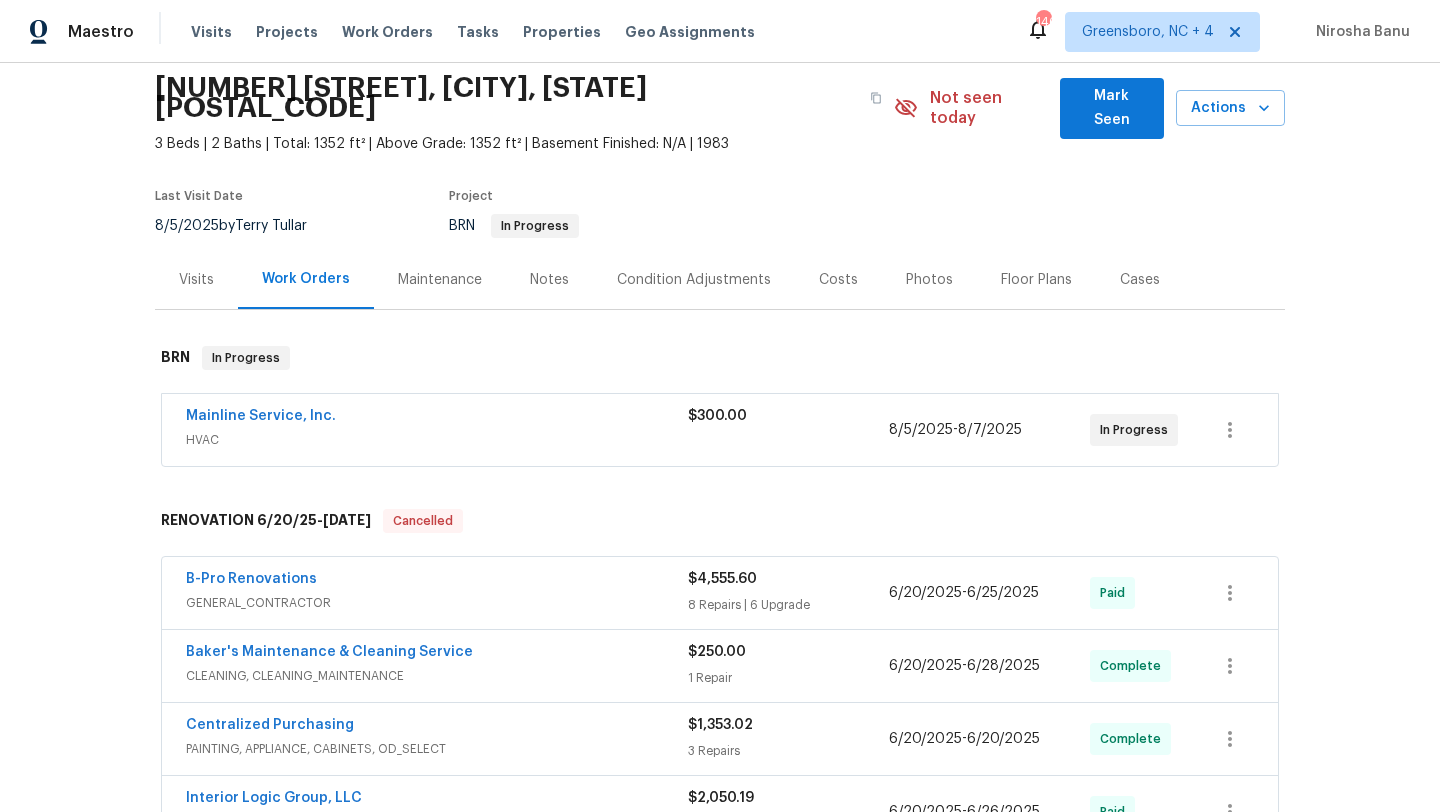 scroll, scrollTop: 80, scrollLeft: 0, axis: vertical 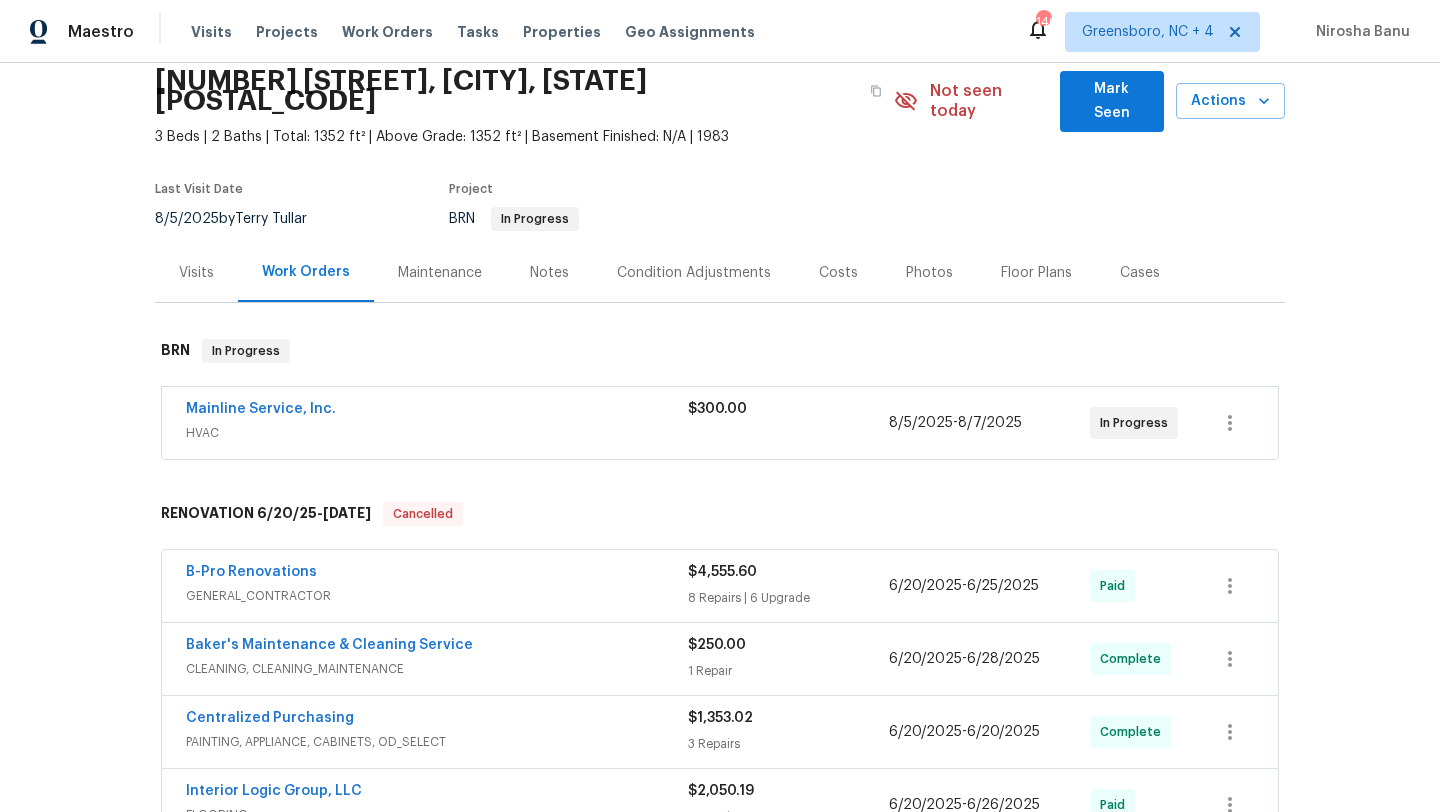 click on "Visits" at bounding box center [196, 273] 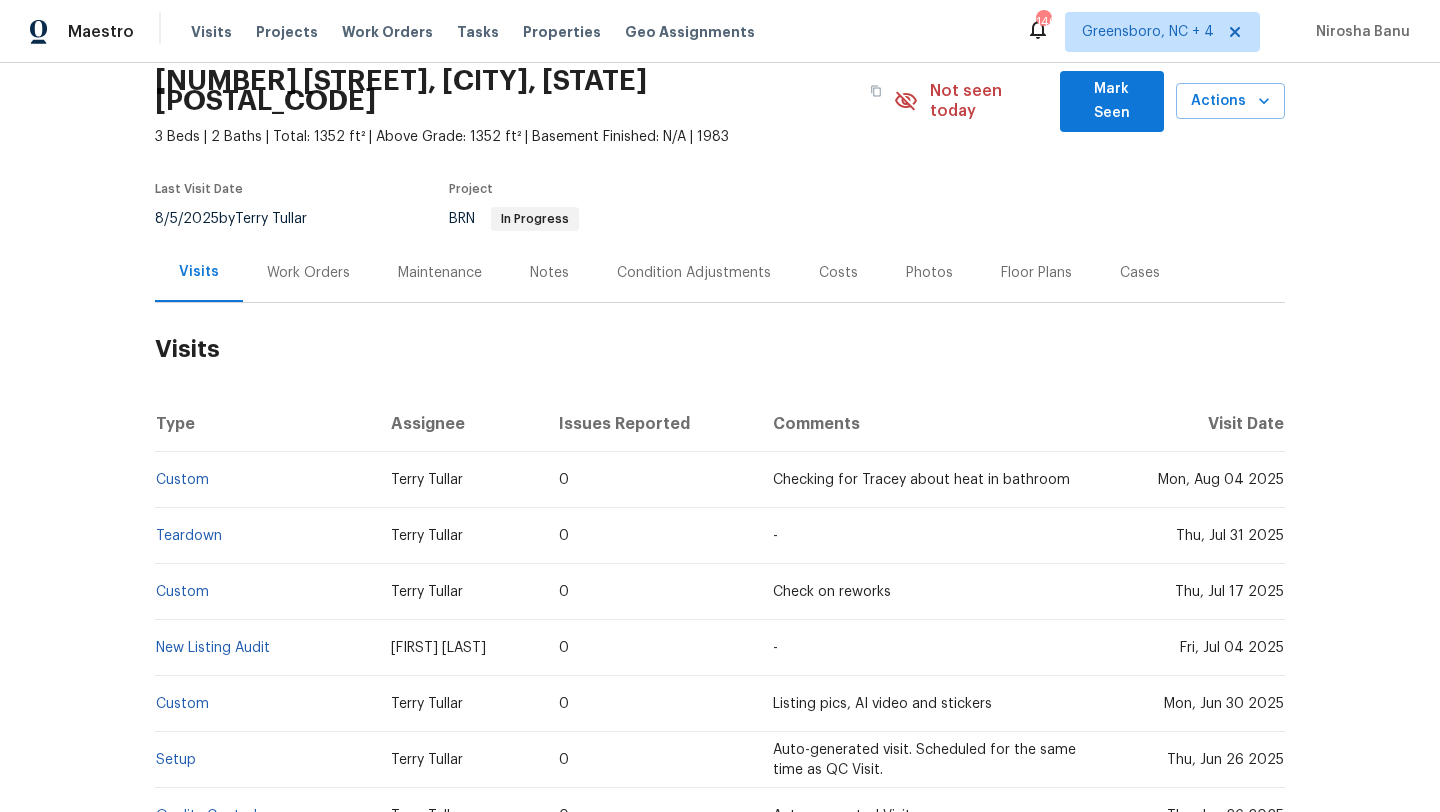 click on "Last Visit Date" at bounding box center [243, 195] 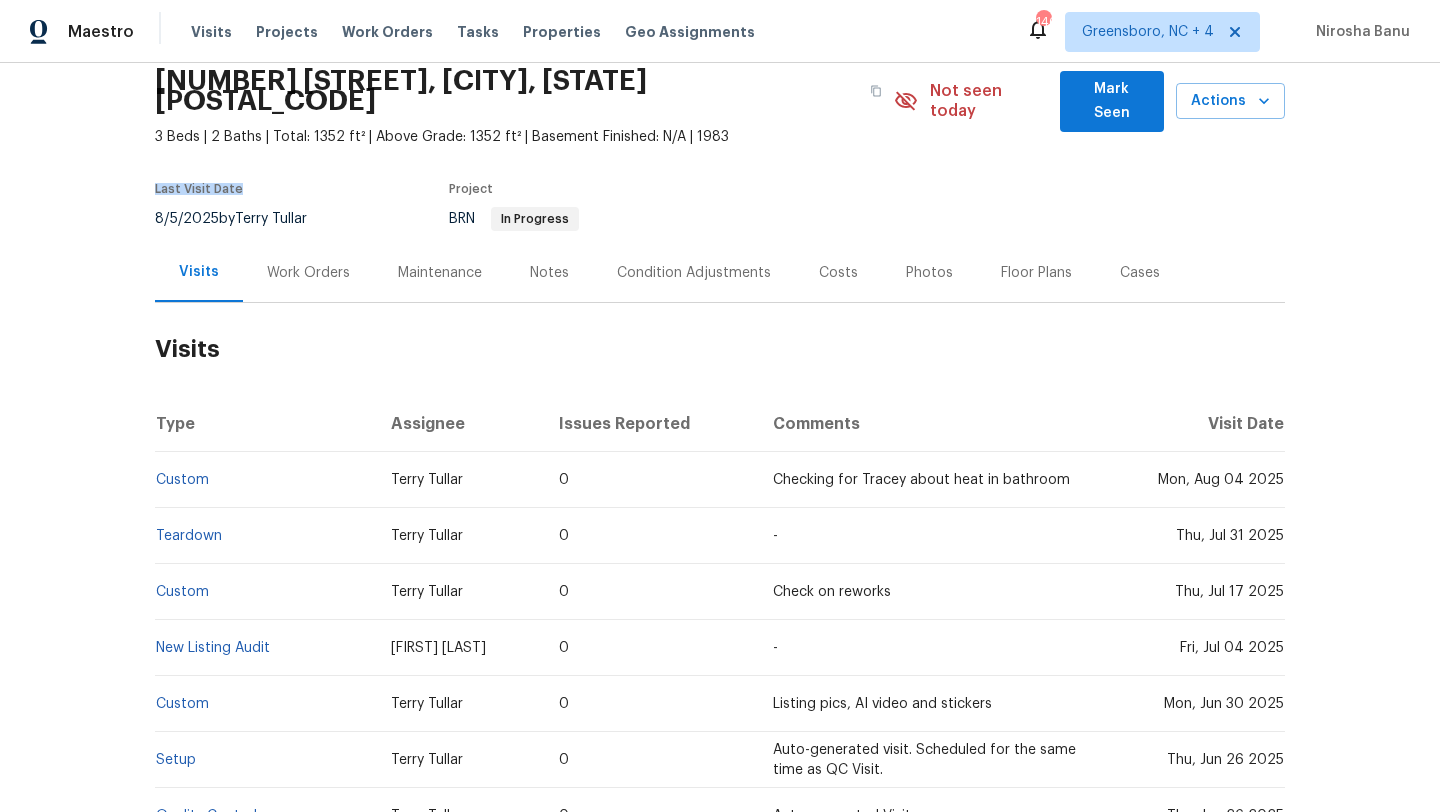 click on "Last Visit Date" at bounding box center (243, 195) 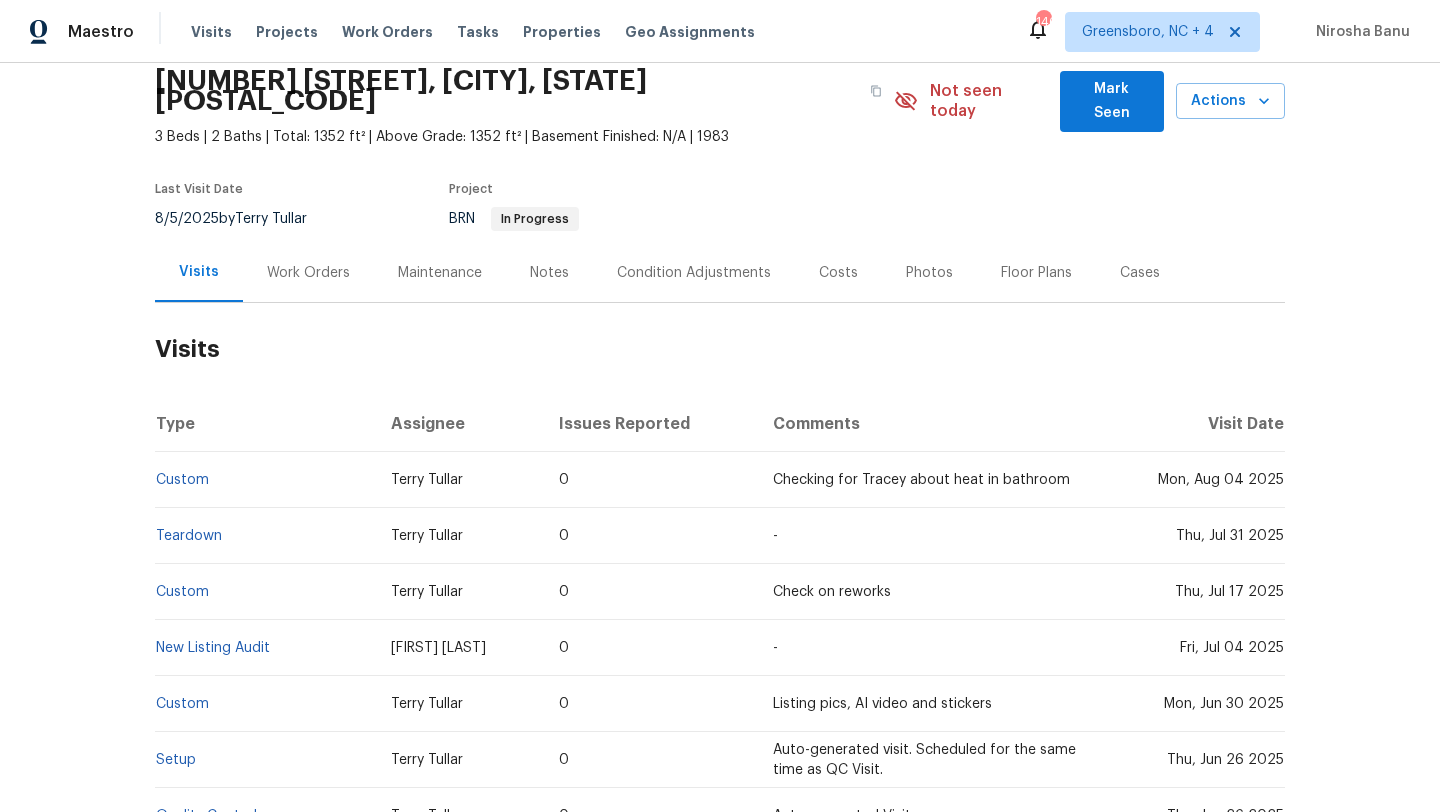 click on "8/5/2025  by  Terry Tullar" at bounding box center (243, 219) 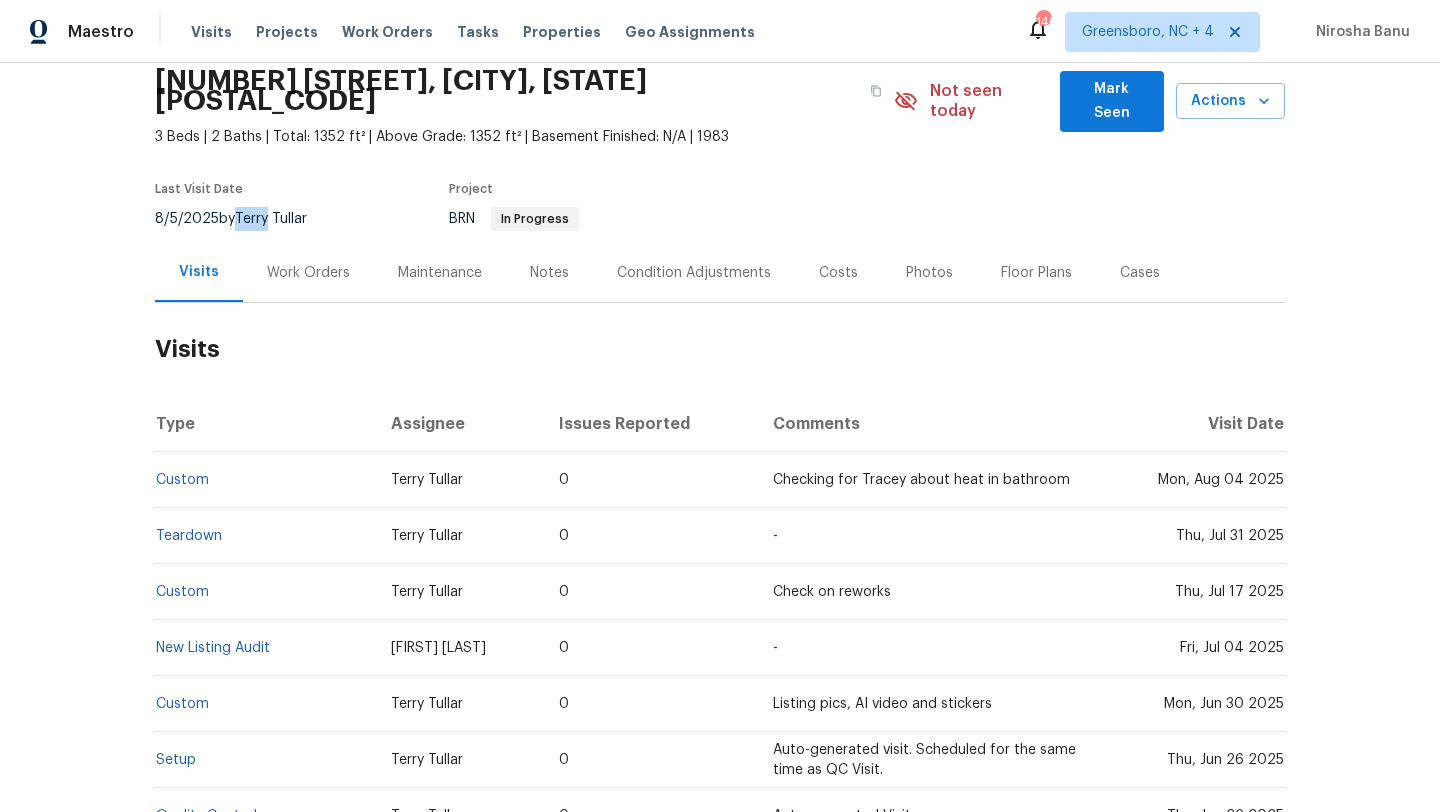 click on "8/5/2025  by  Terry Tullar" at bounding box center [243, 219] 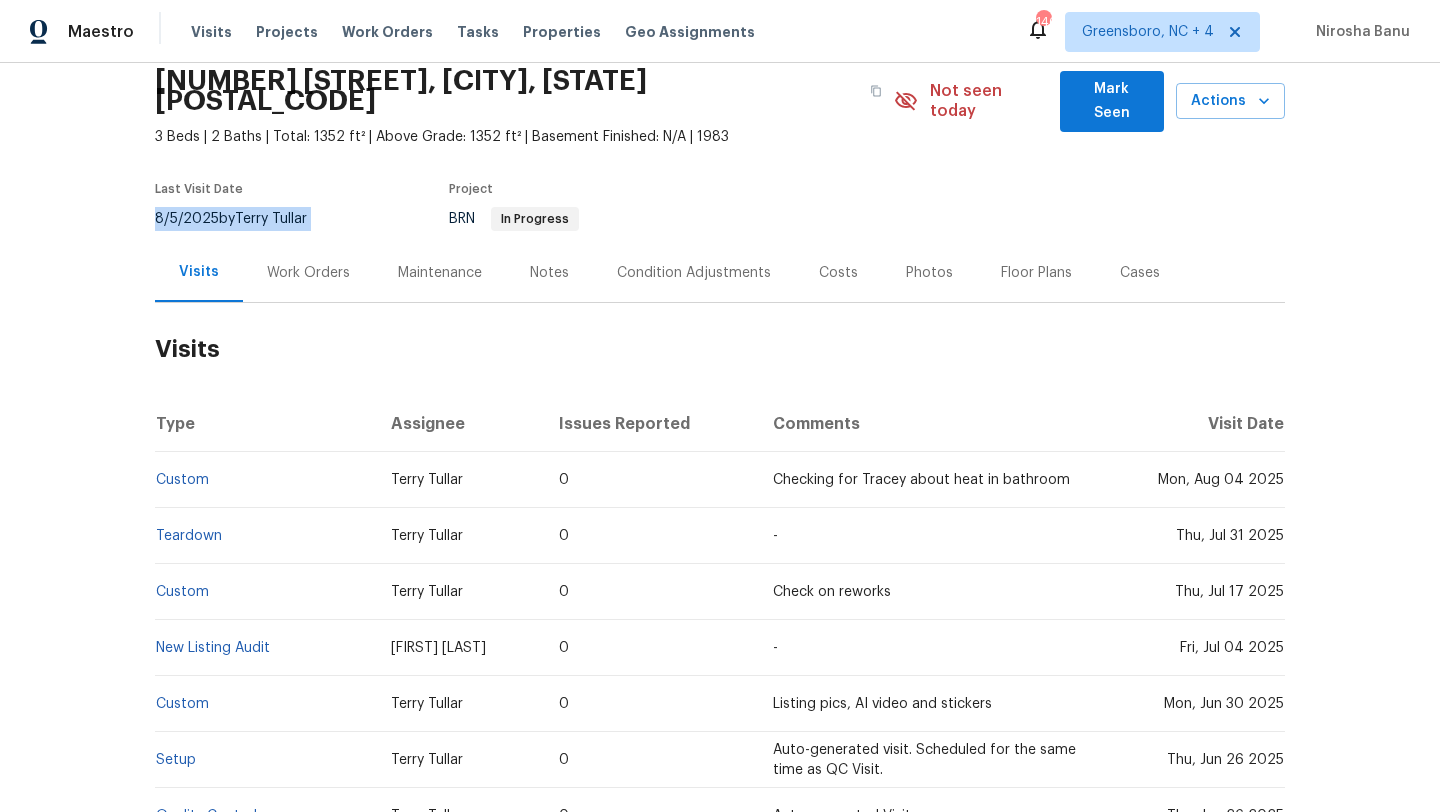 click on "8/5/2025  by  Terry Tullar" at bounding box center [243, 219] 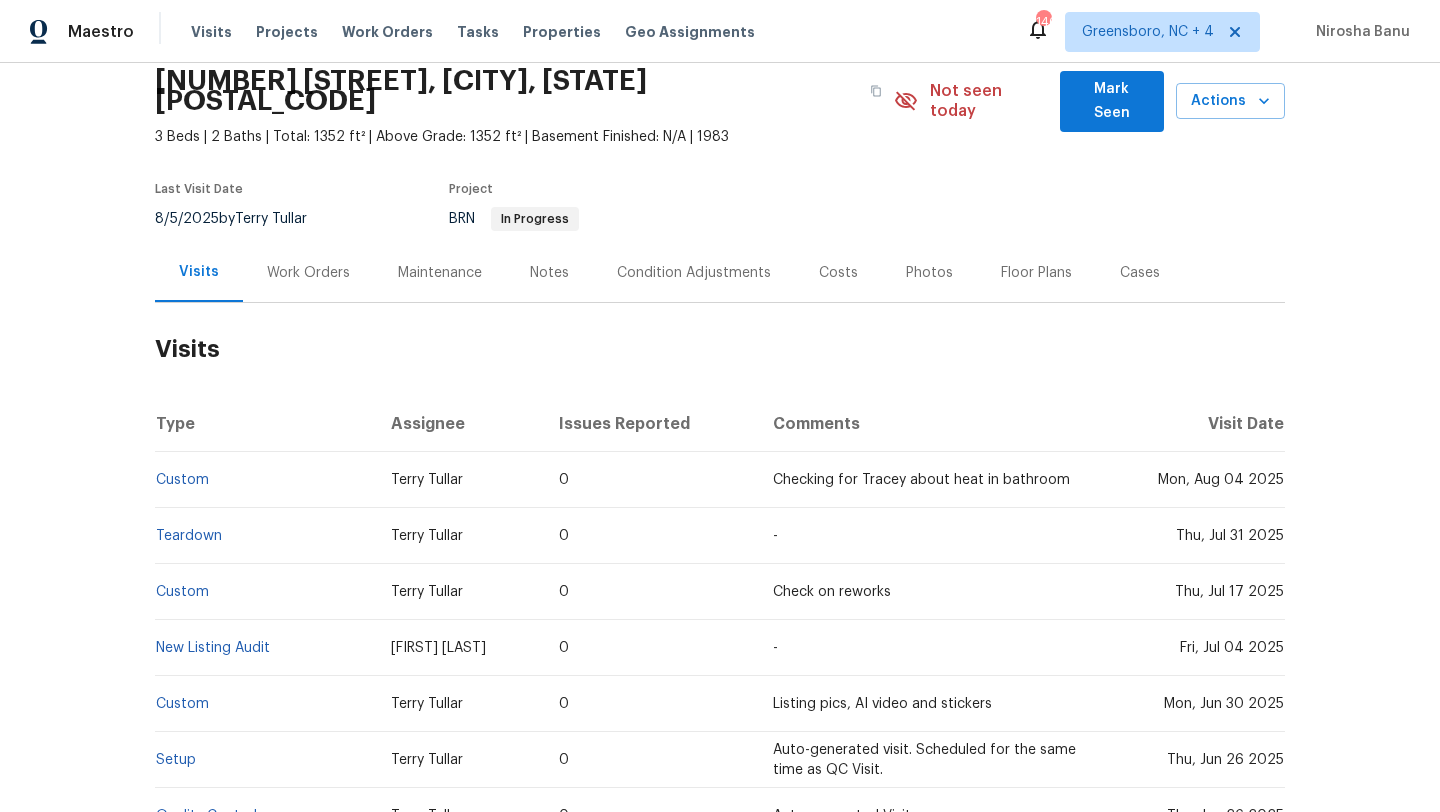click on "Work Orders" at bounding box center (308, 273) 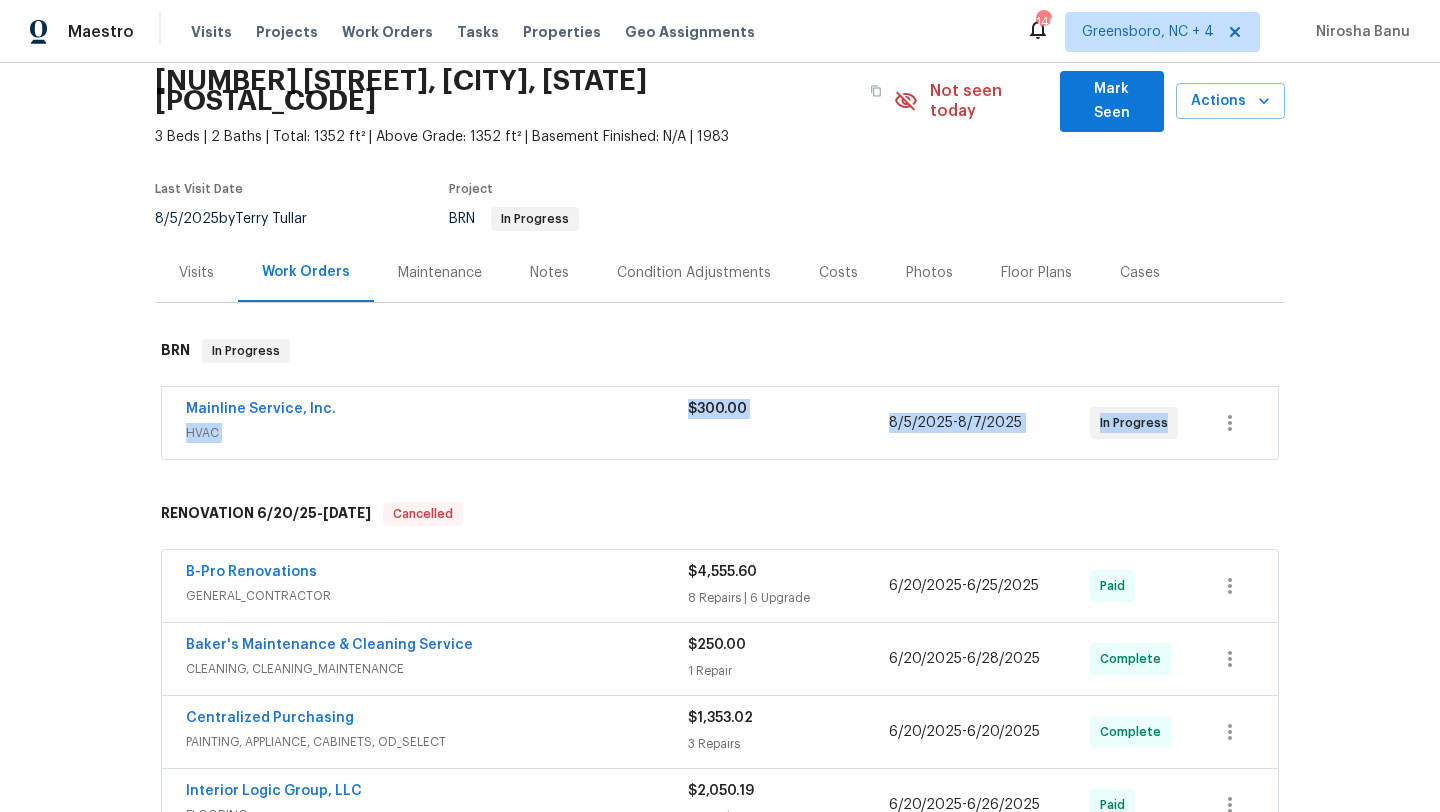 drag, startPoint x: 1131, startPoint y: 402, endPoint x: 1079, endPoint y: 1, distance: 404.3575 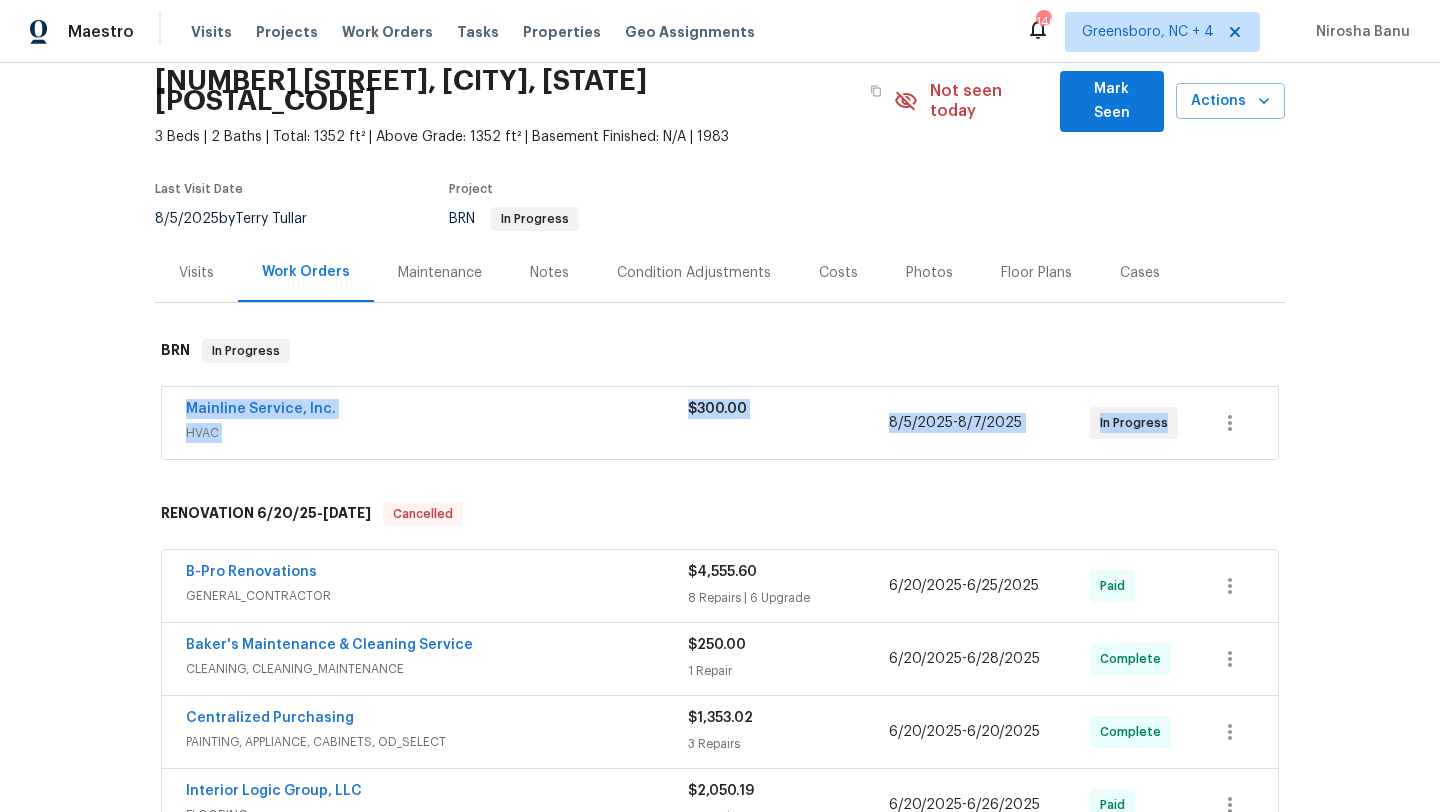 drag, startPoint x: 176, startPoint y: 384, endPoint x: 1197, endPoint y: 397, distance: 1021.08276 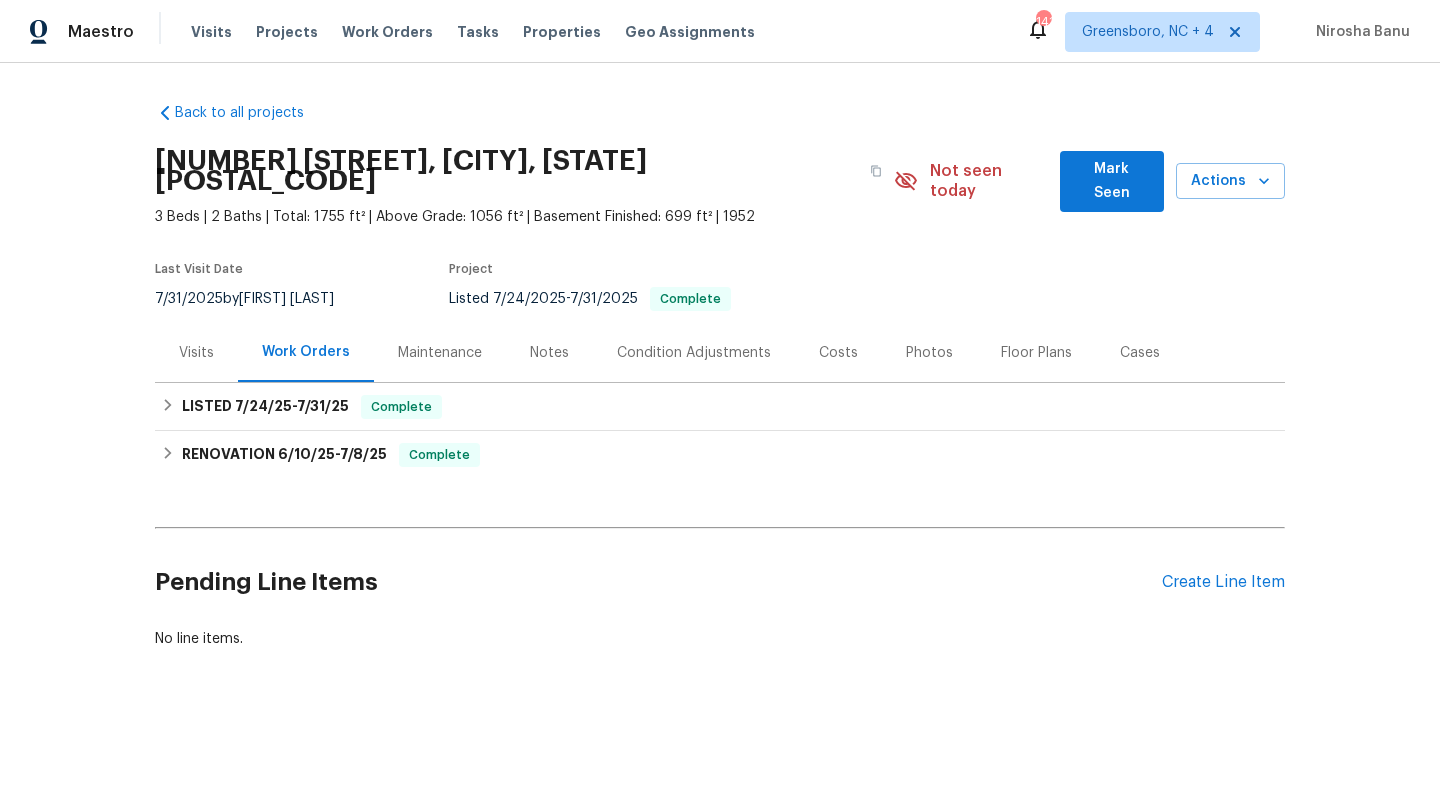 scroll, scrollTop: 0, scrollLeft: 0, axis: both 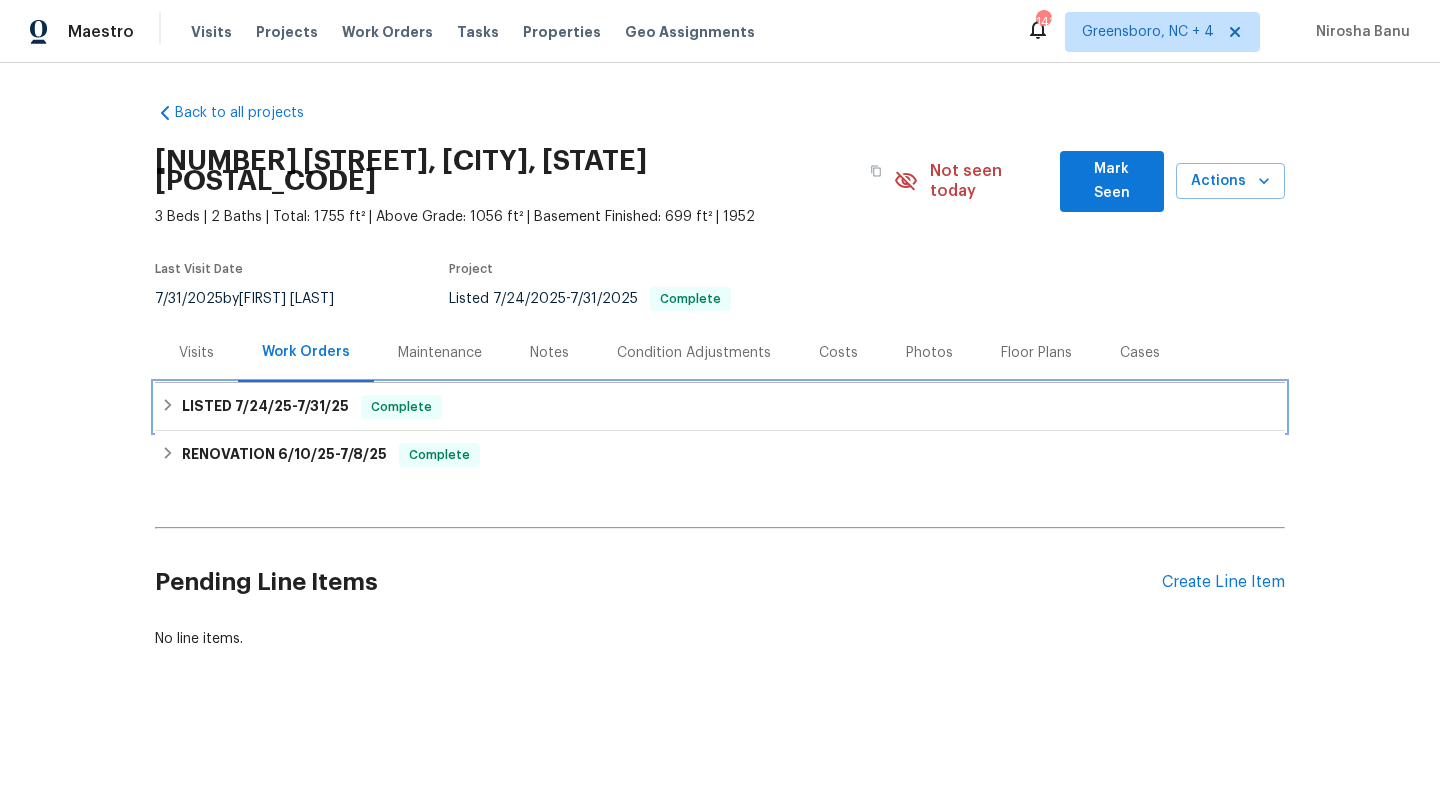 click on "LISTED   7/24/25  -  7/31/25 Complete" at bounding box center (720, 407) 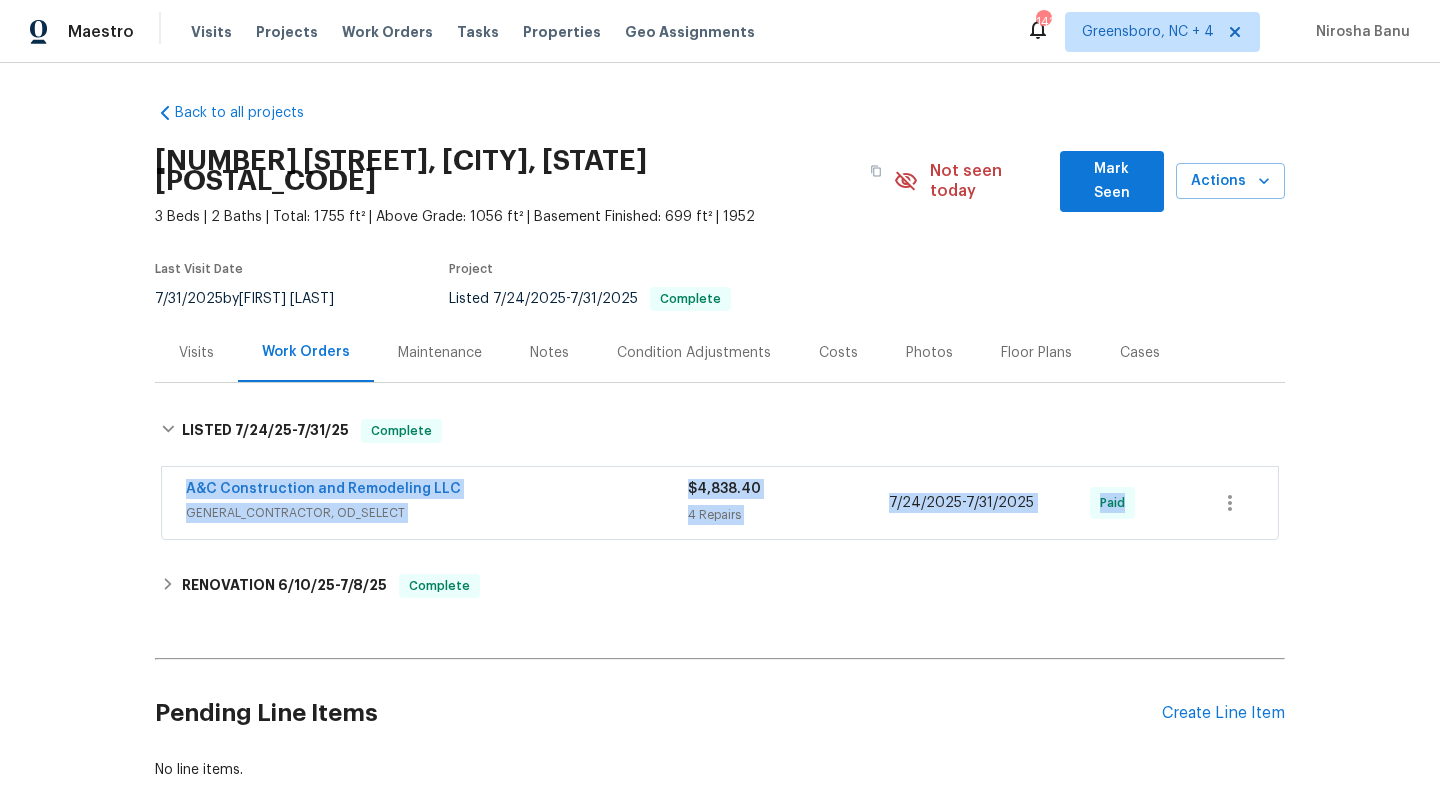 drag, startPoint x: 159, startPoint y: 462, endPoint x: 1168, endPoint y: 510, distance: 1010.14105 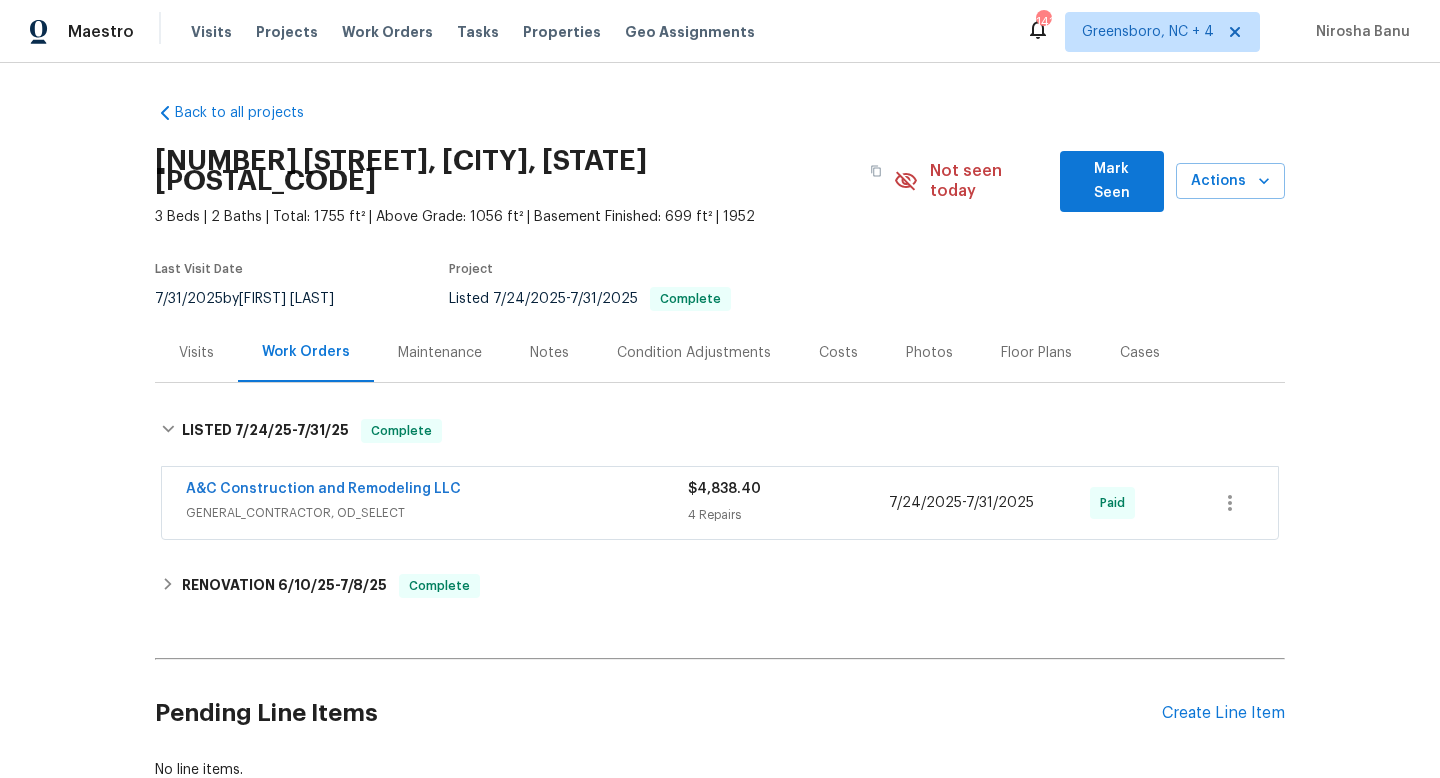 click on "[DATE]  by  [FIRST] [LAST]" at bounding box center [256, 299] 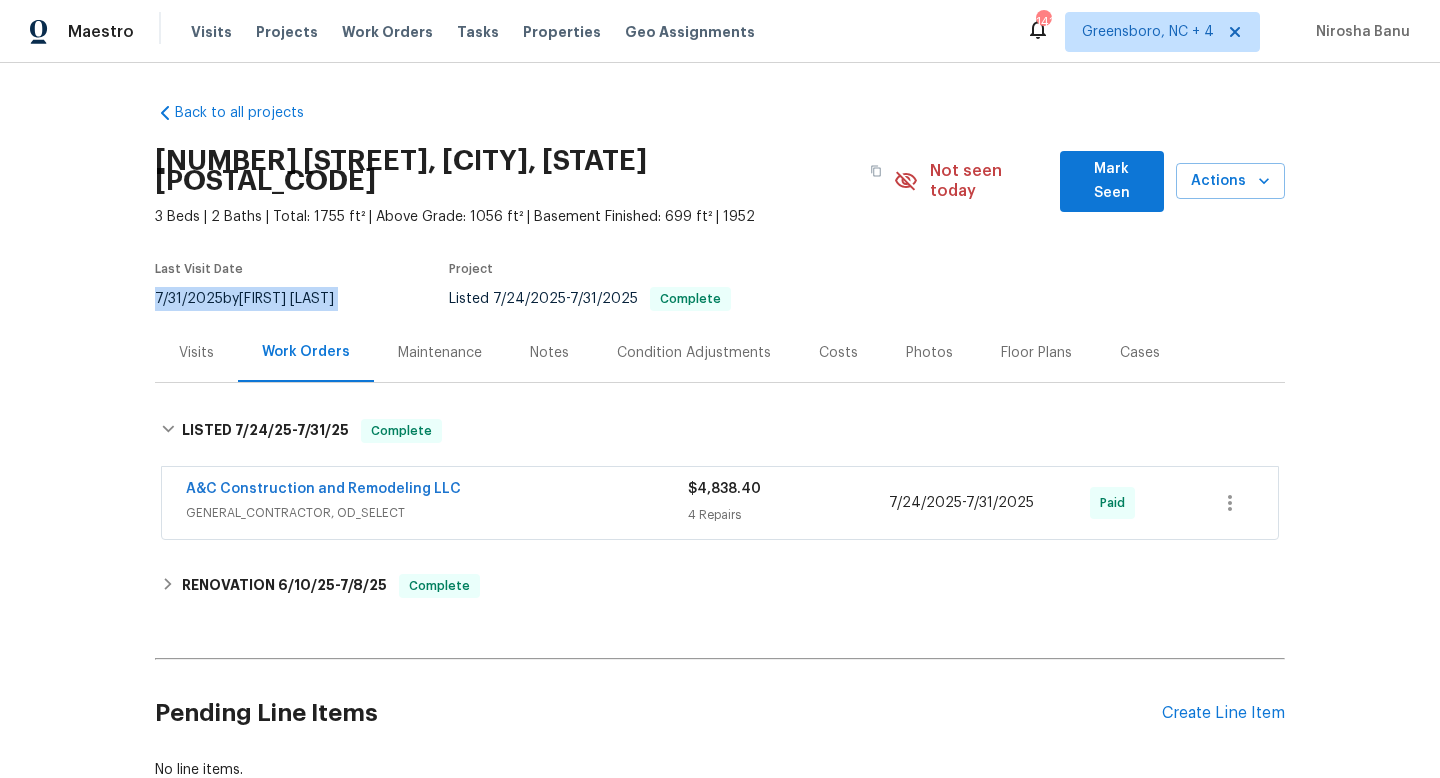 click on "[DATE]  by  [FIRST] [LAST]" at bounding box center [256, 299] 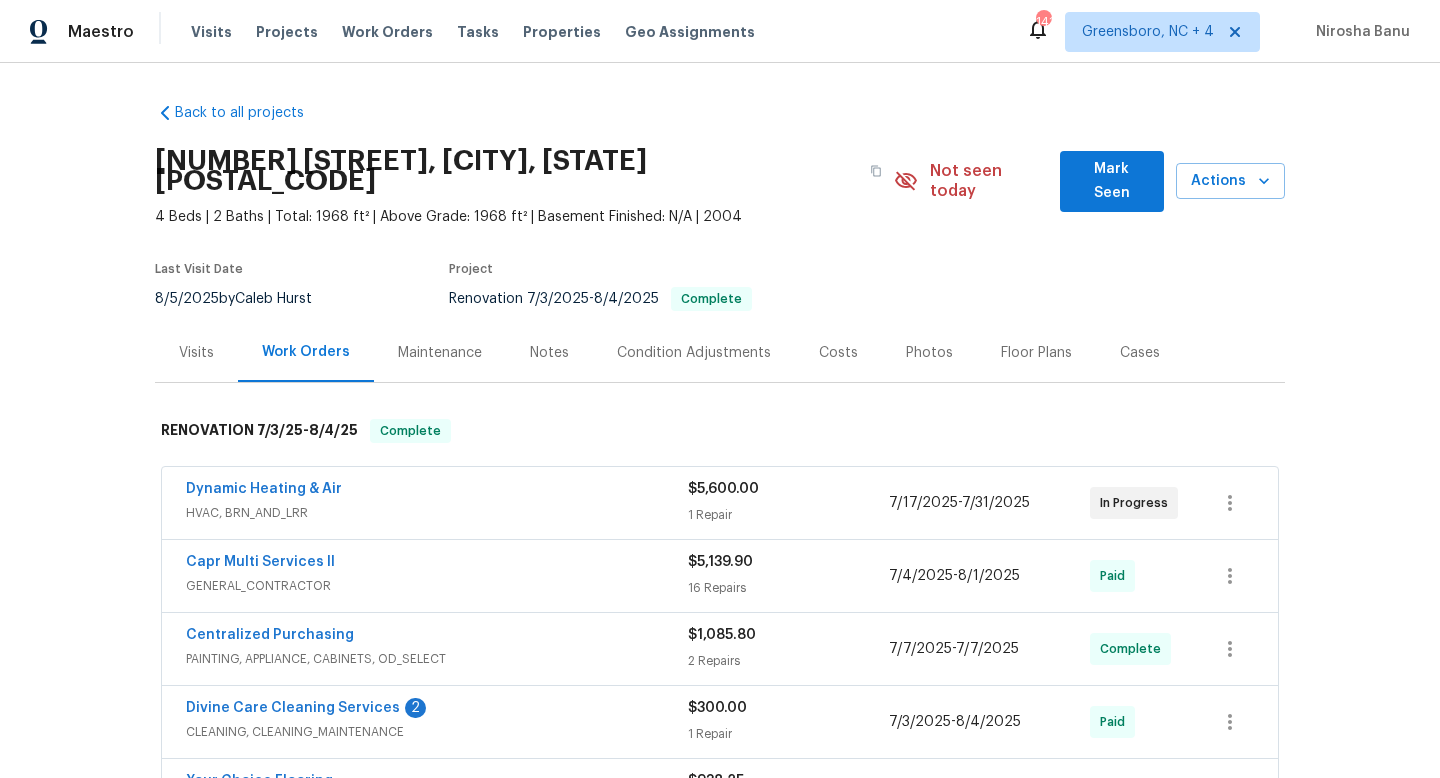 scroll, scrollTop: 0, scrollLeft: 0, axis: both 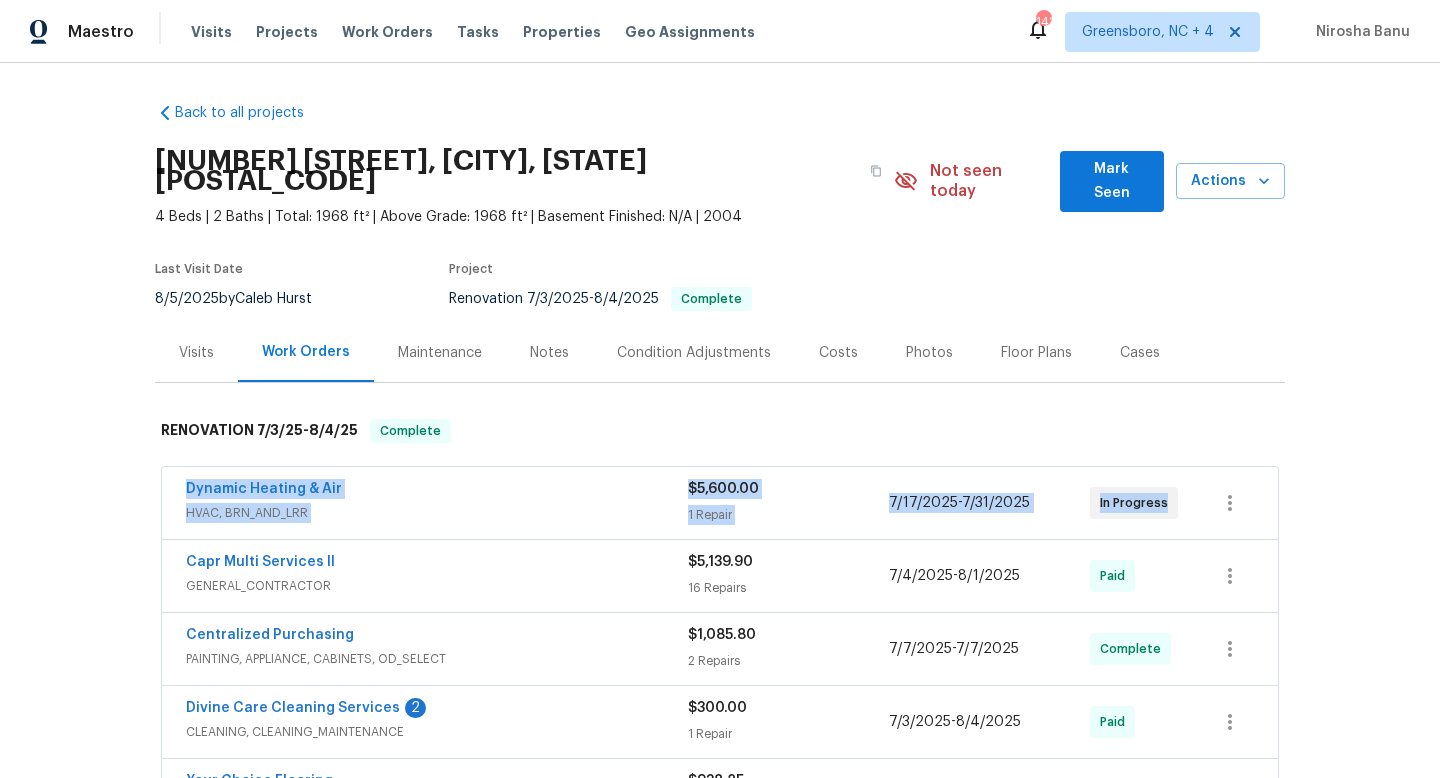 drag, startPoint x: 161, startPoint y: 460, endPoint x: 1202, endPoint y: 501, distance: 1041.8071 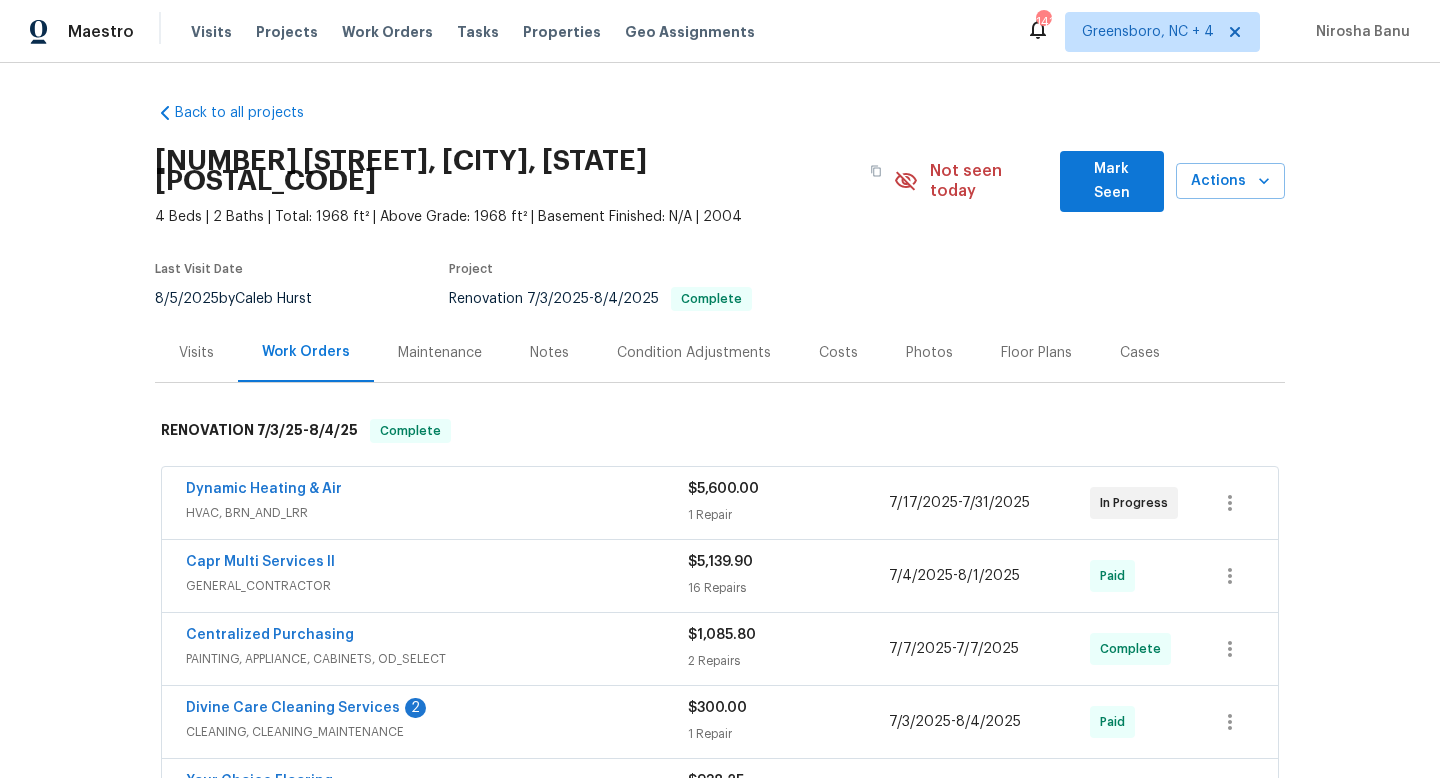 click on "HVAC, BRN_AND_LRR" at bounding box center [437, 513] 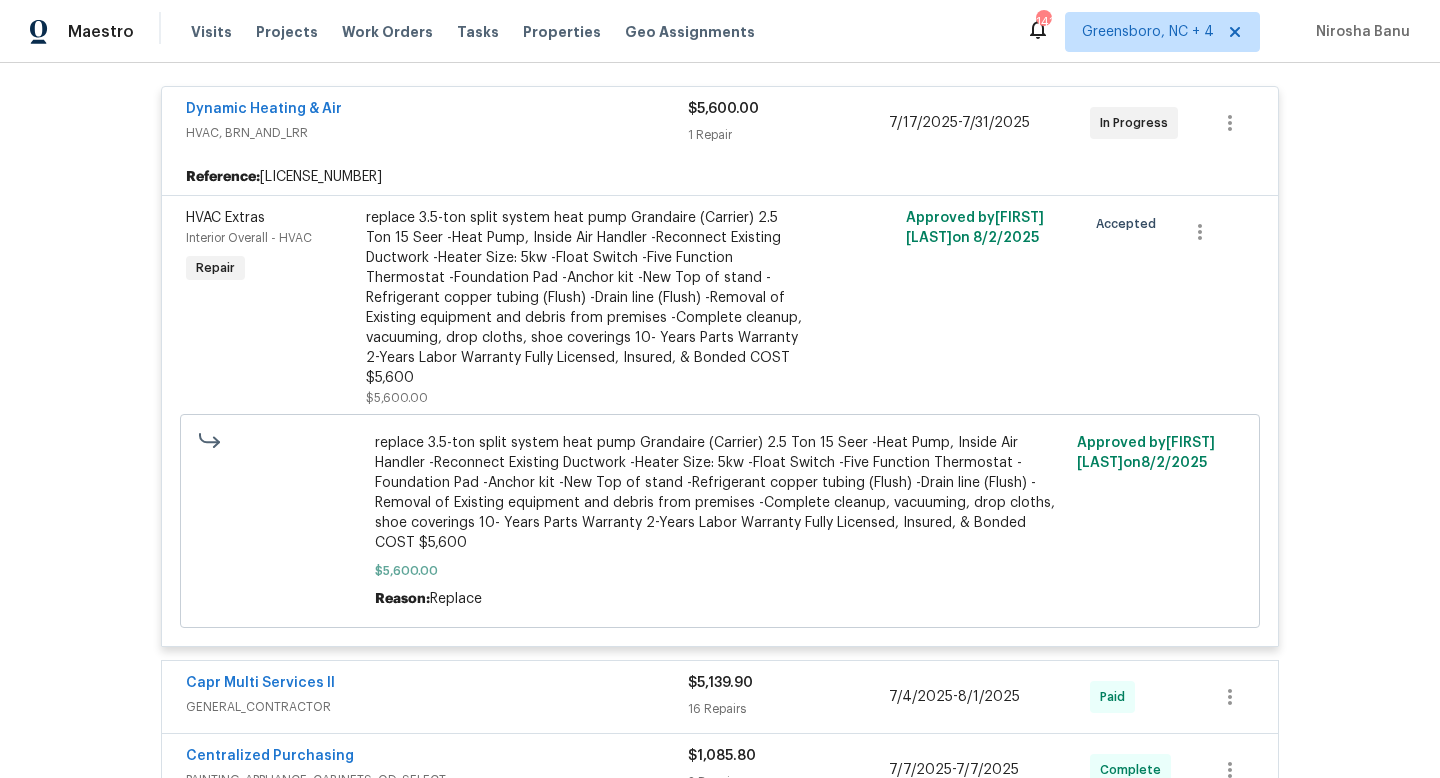 scroll, scrollTop: 397, scrollLeft: 0, axis: vertical 